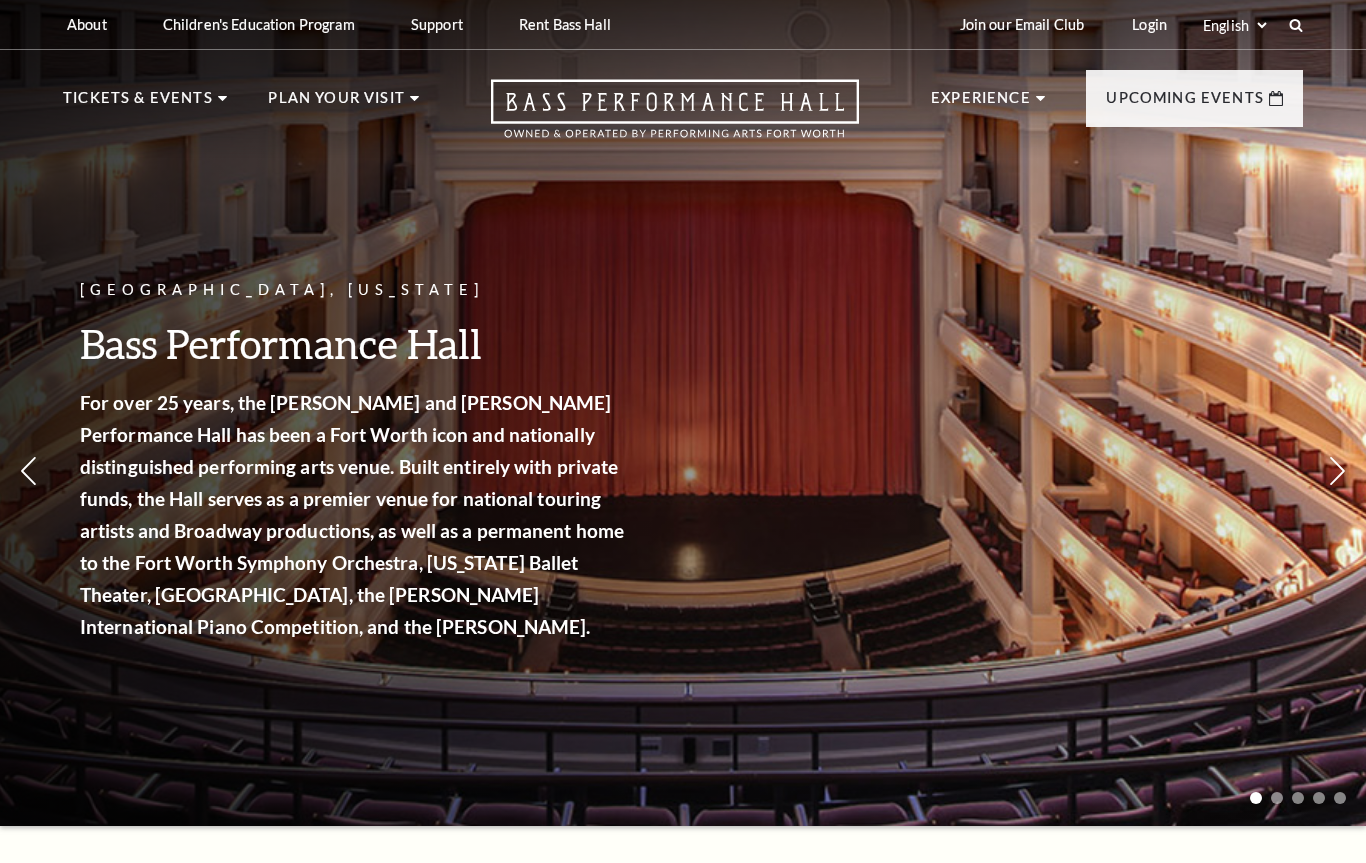 scroll, scrollTop: 0, scrollLeft: 0, axis: both 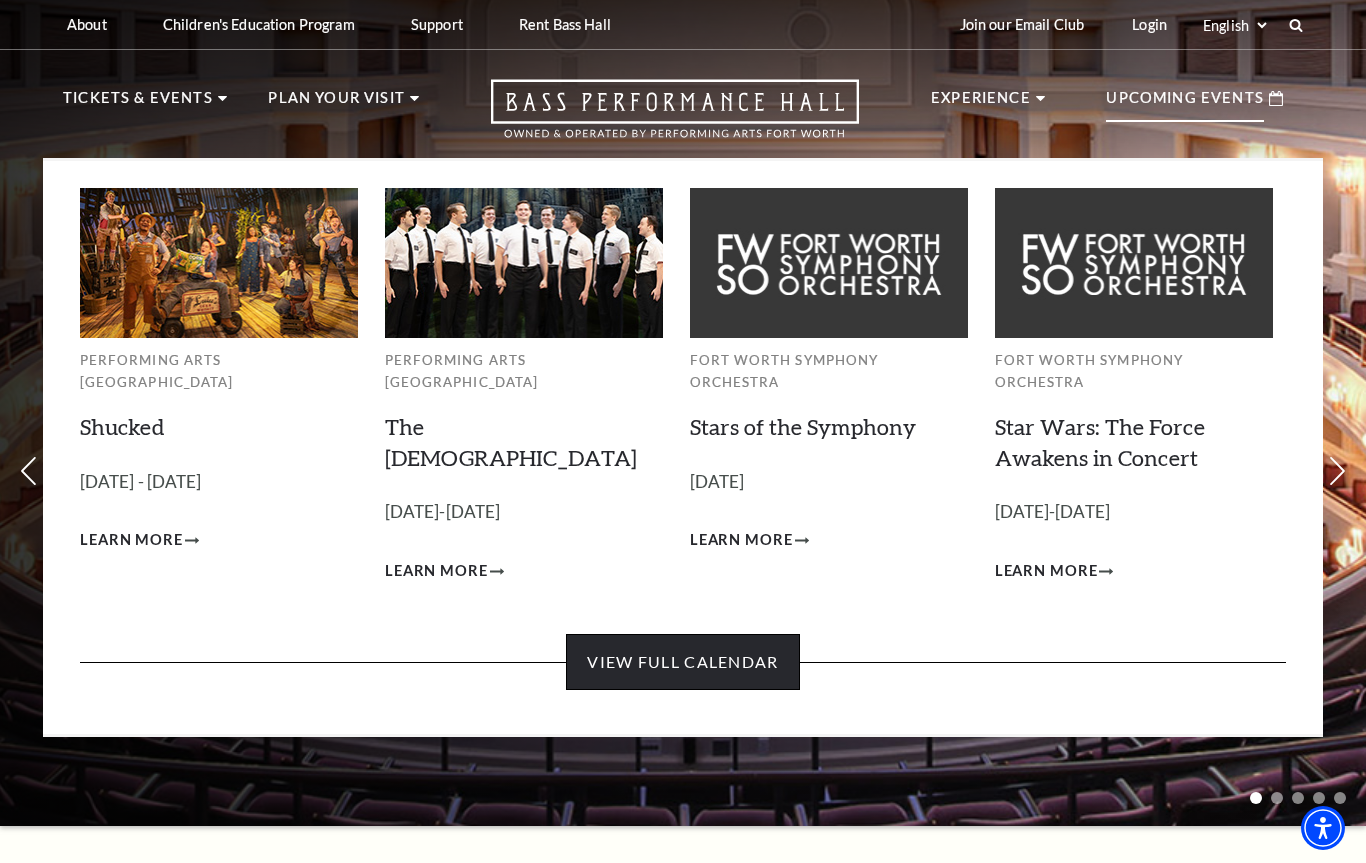 click on "View Full Calendar" at bounding box center (682, 662) 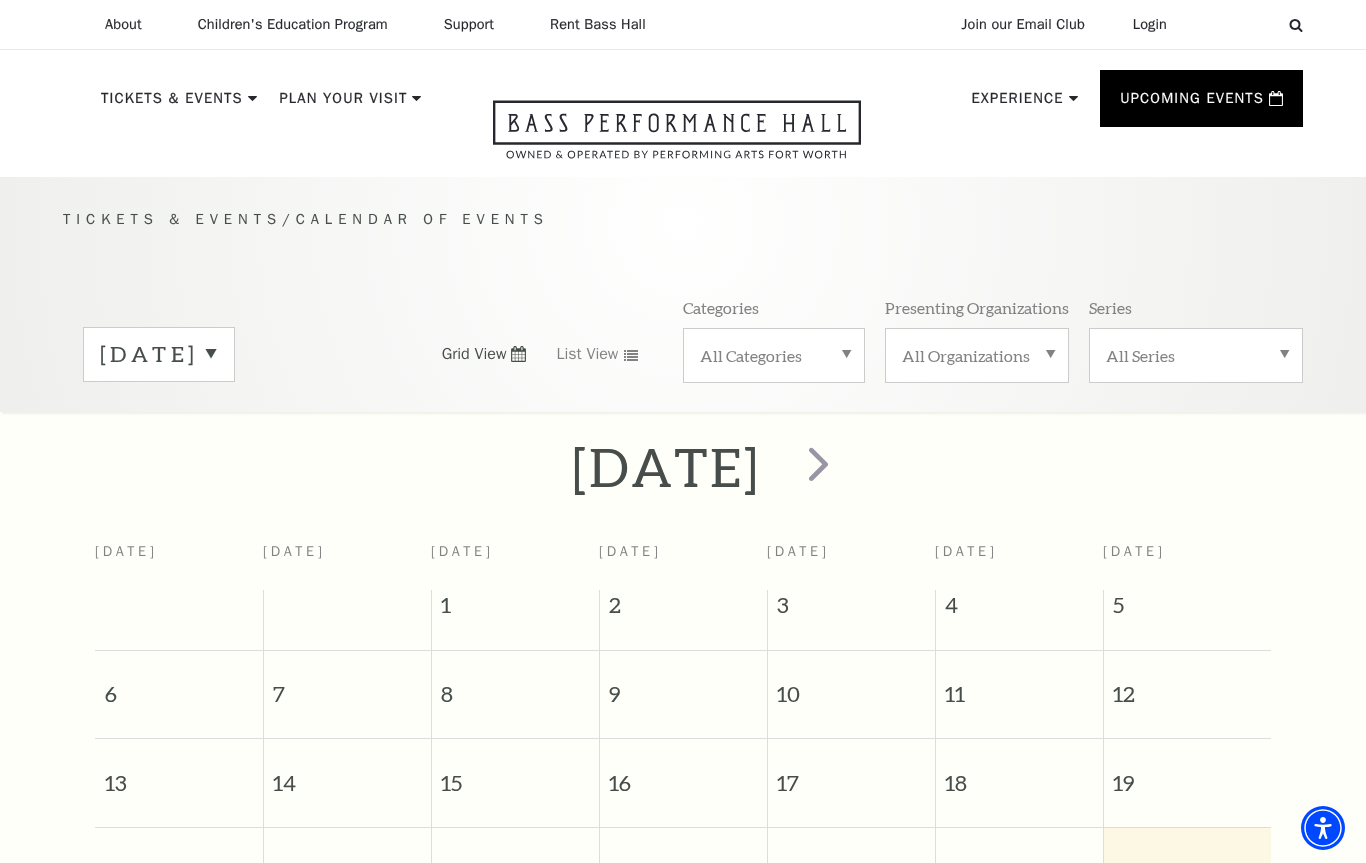 click on "2" at bounding box center [683, 610] 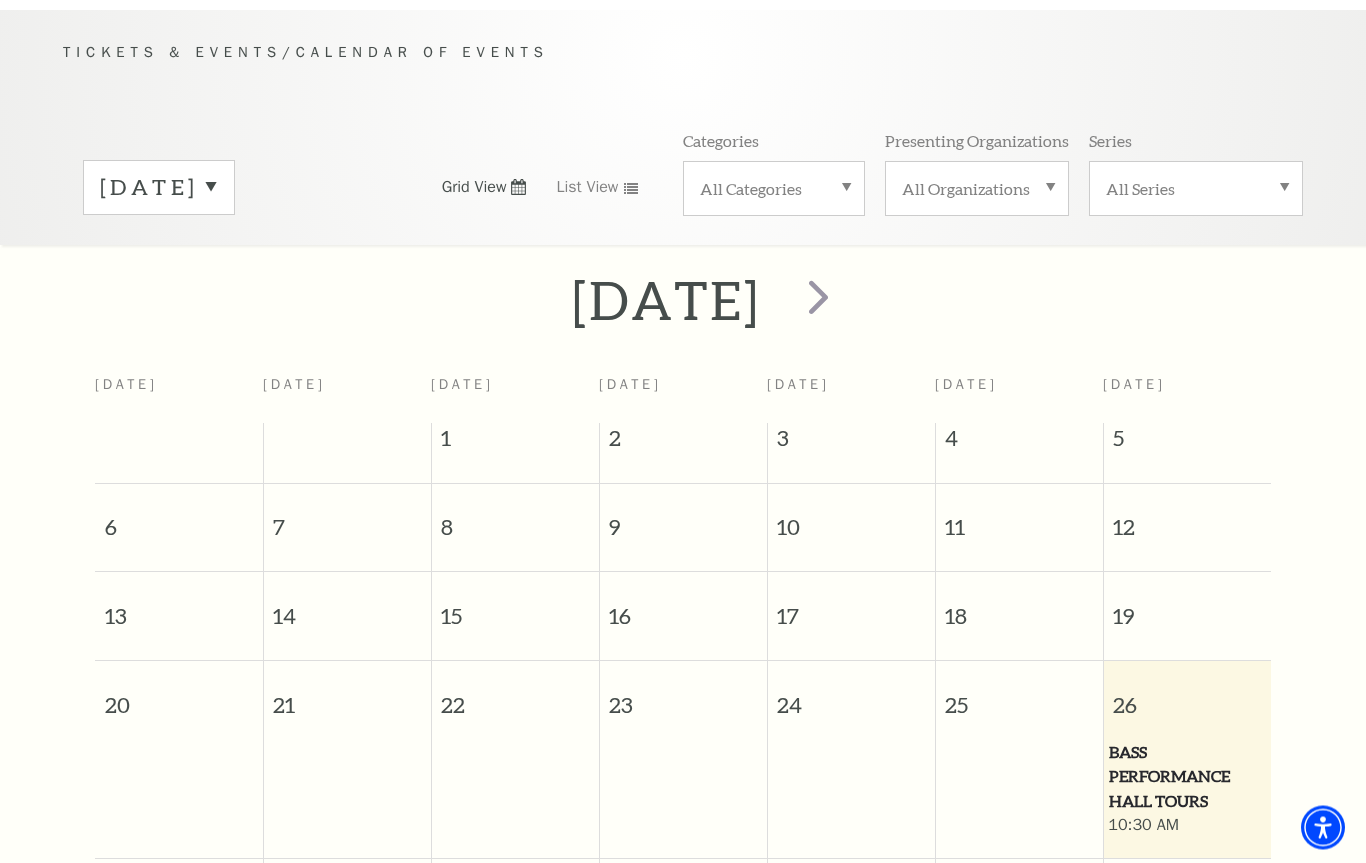 scroll, scrollTop: 200, scrollLeft: 0, axis: vertical 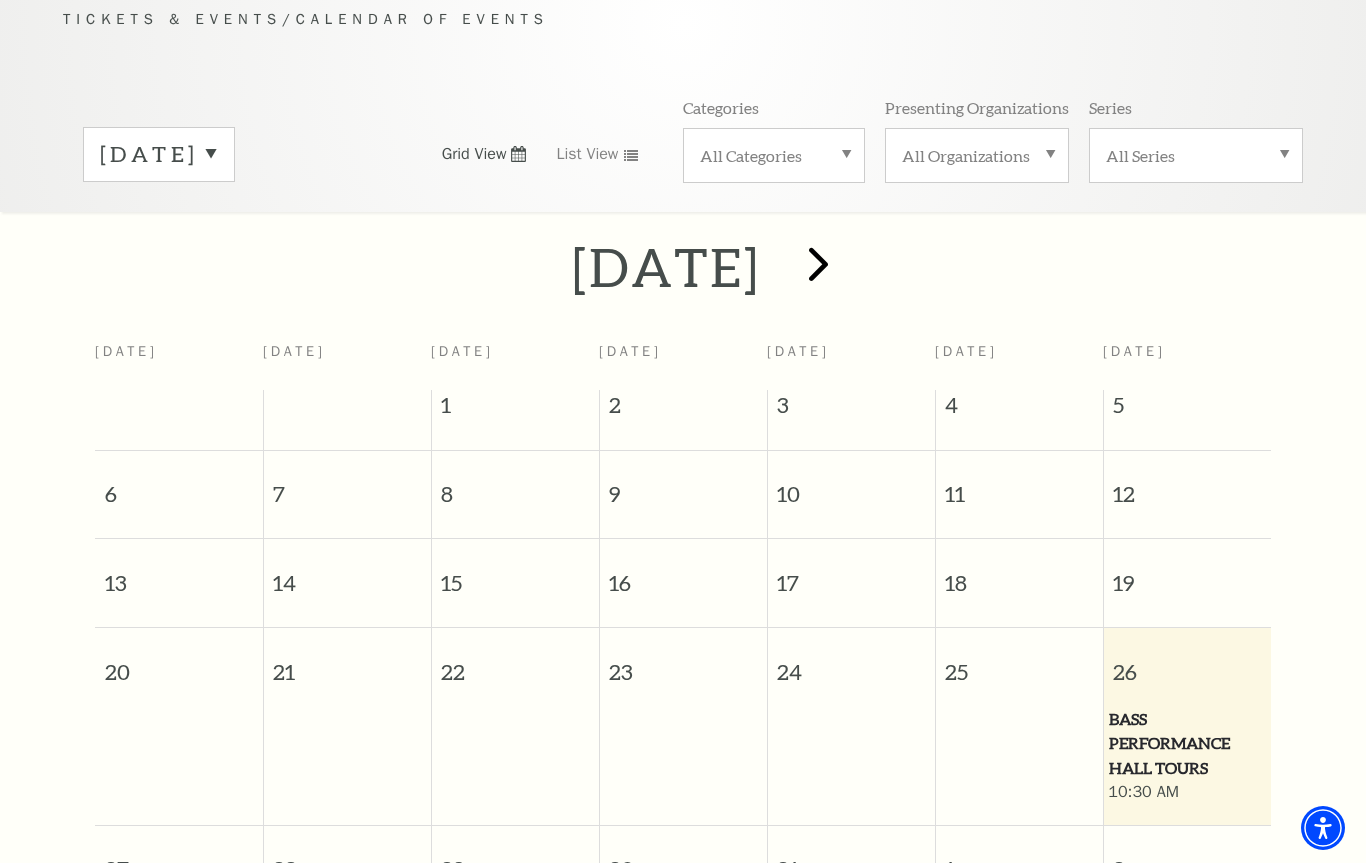 click at bounding box center [818, 263] 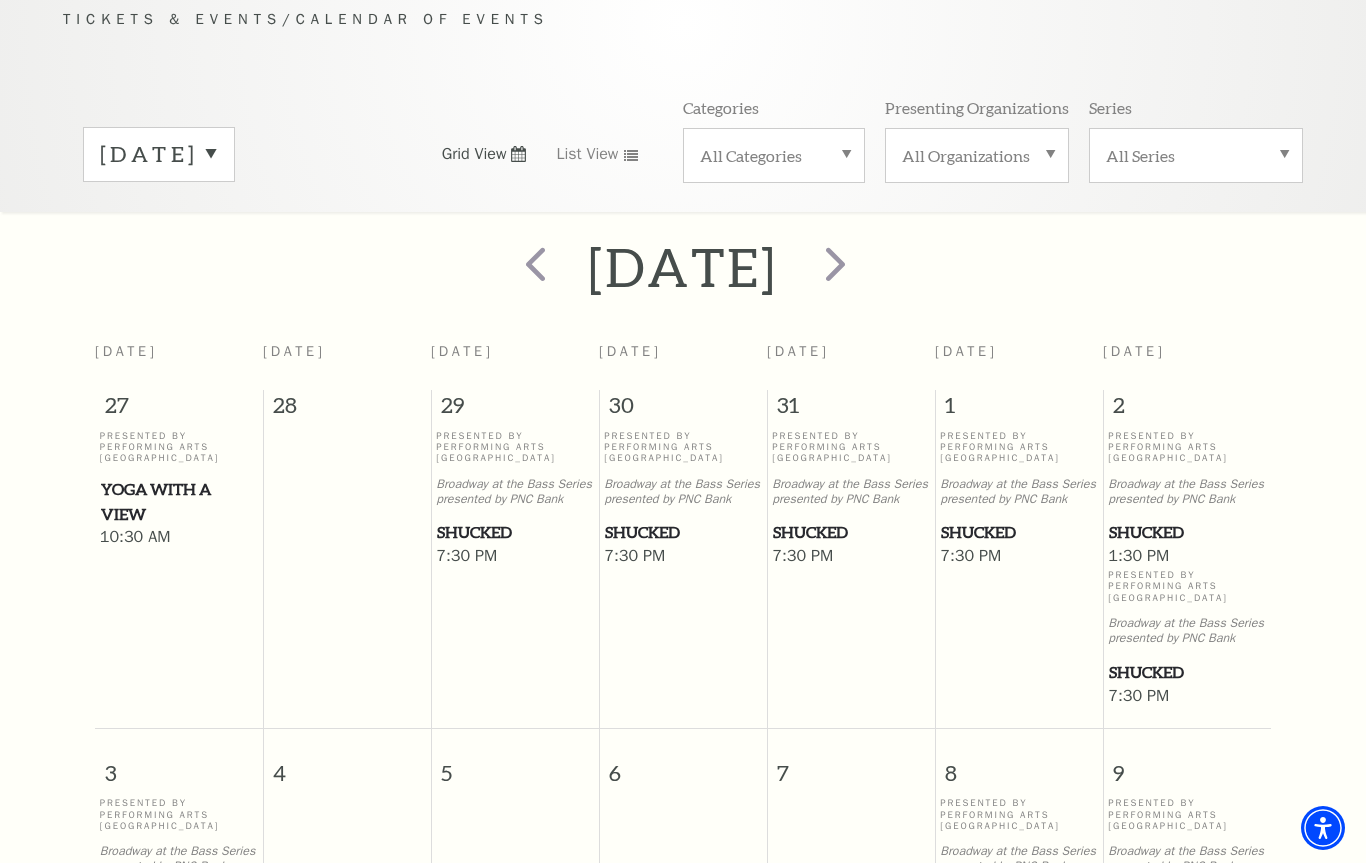 click at bounding box center (833, 266) 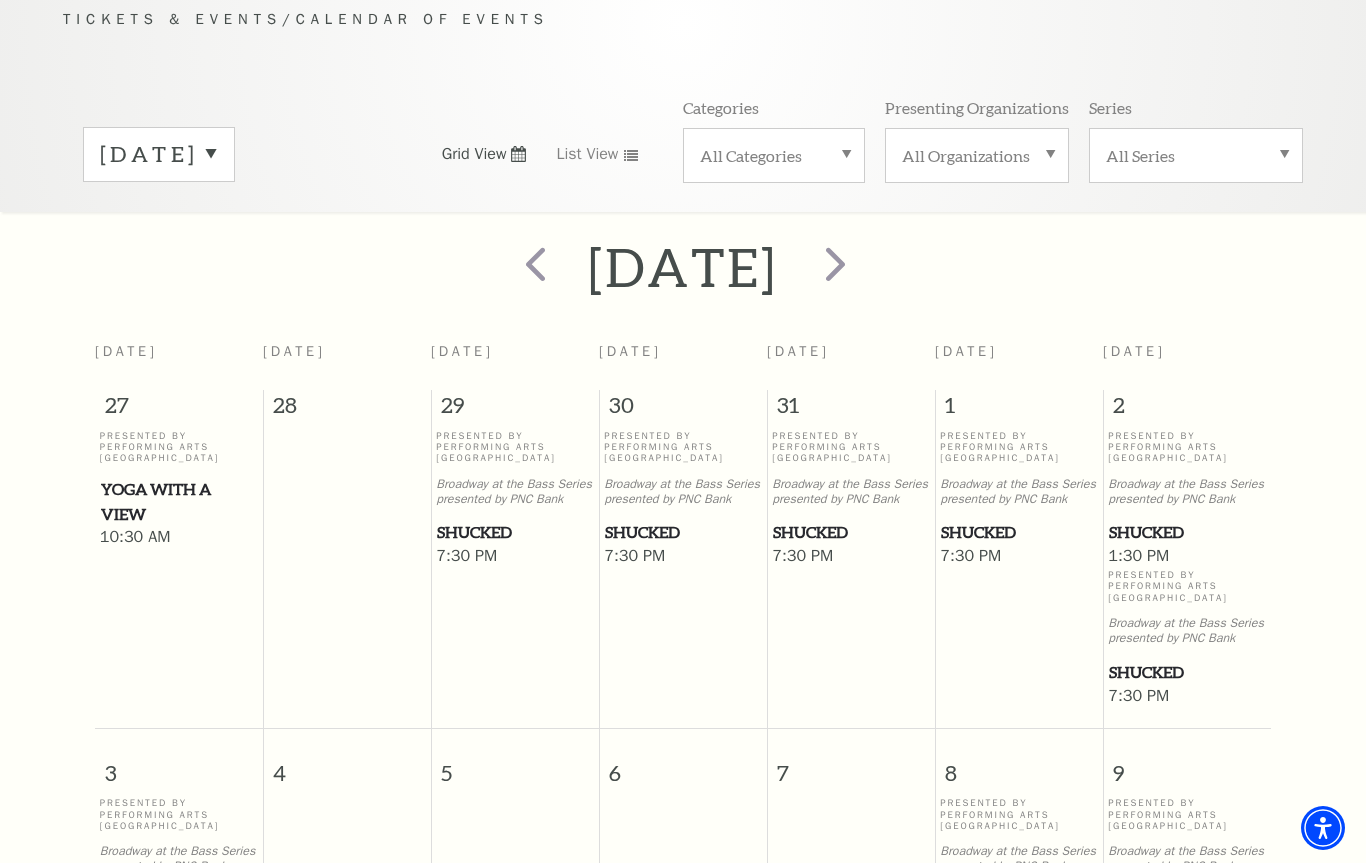 click at bounding box center (835, 263) 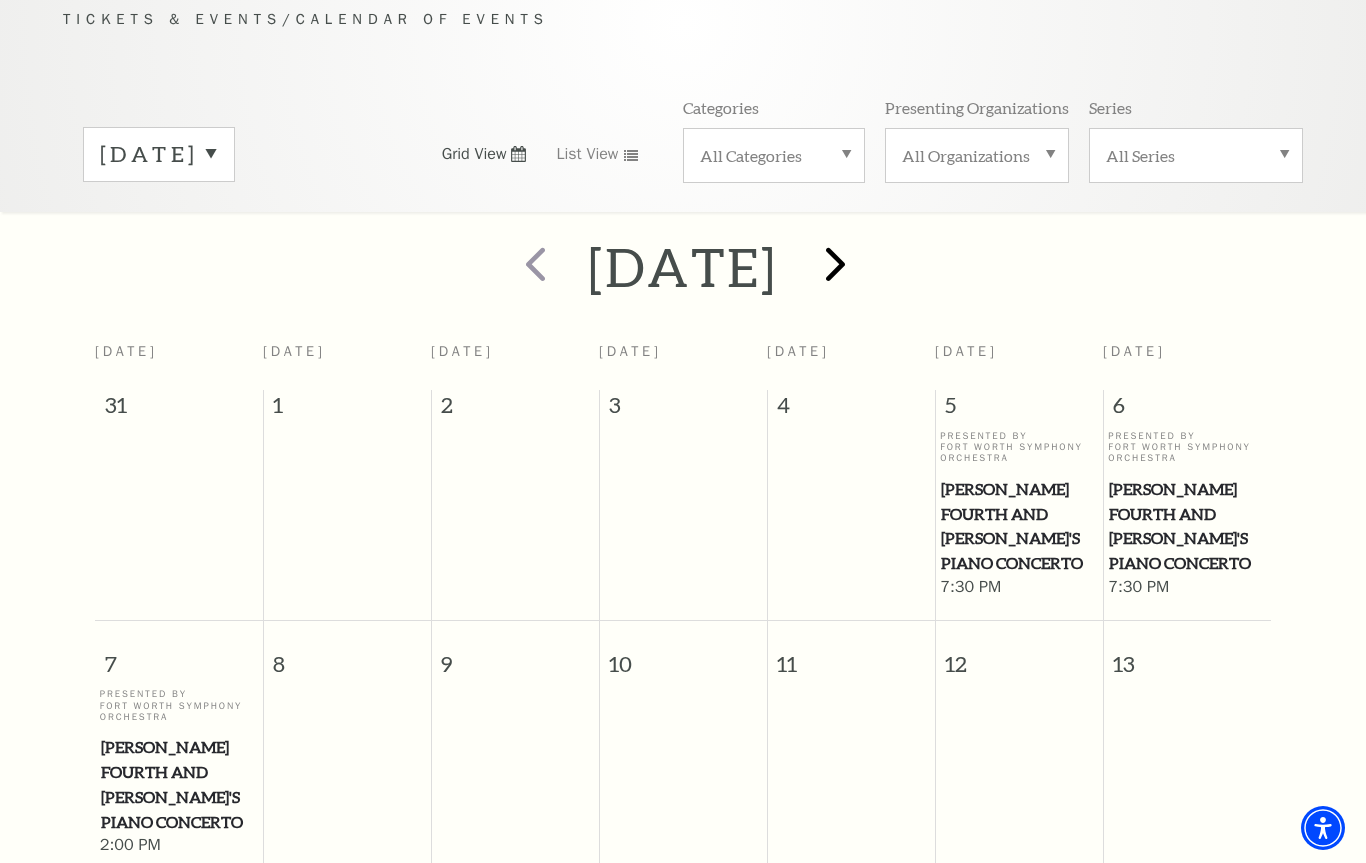 click at bounding box center [835, 263] 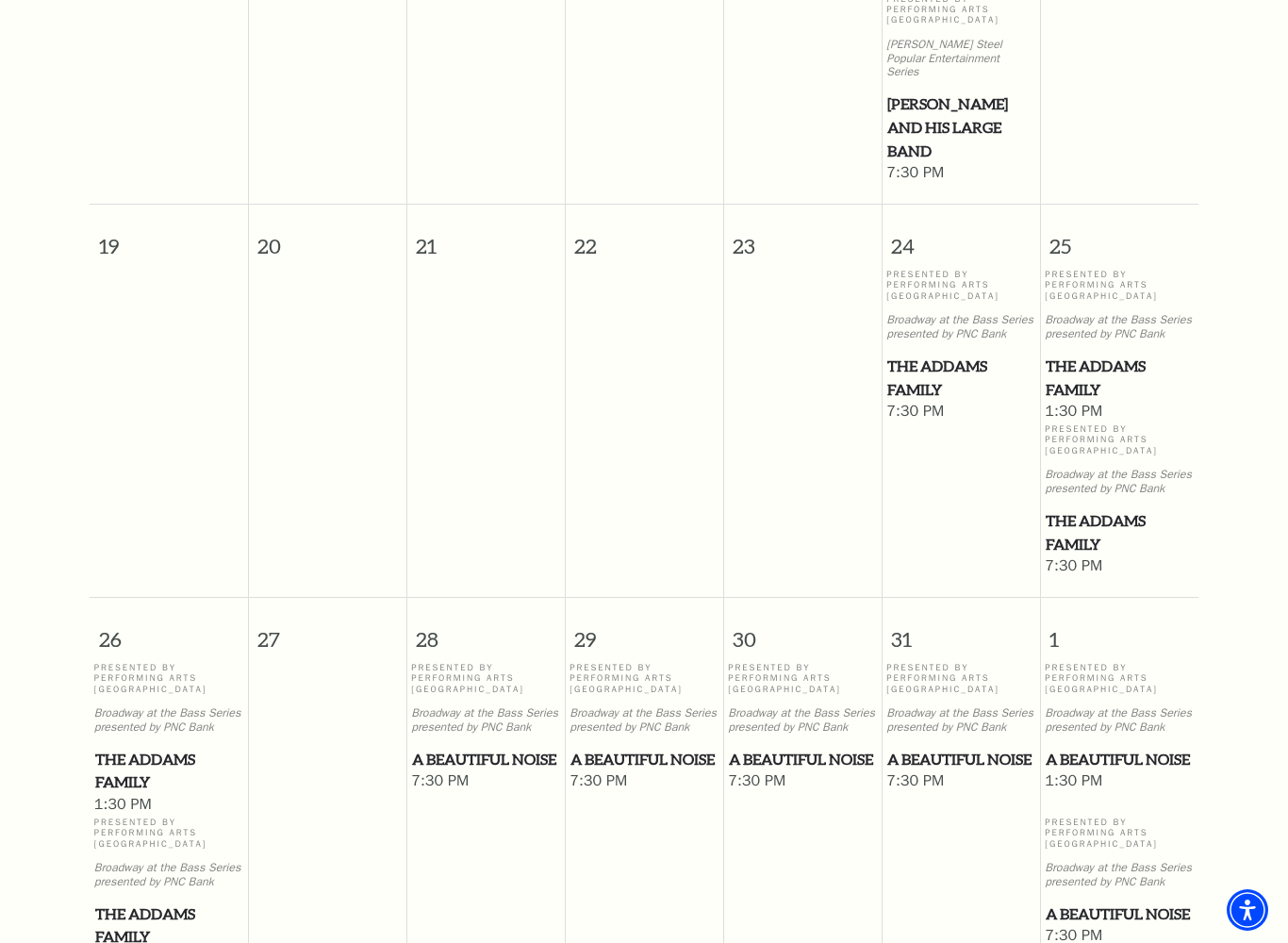 scroll, scrollTop: 1135, scrollLeft: 0, axis: vertical 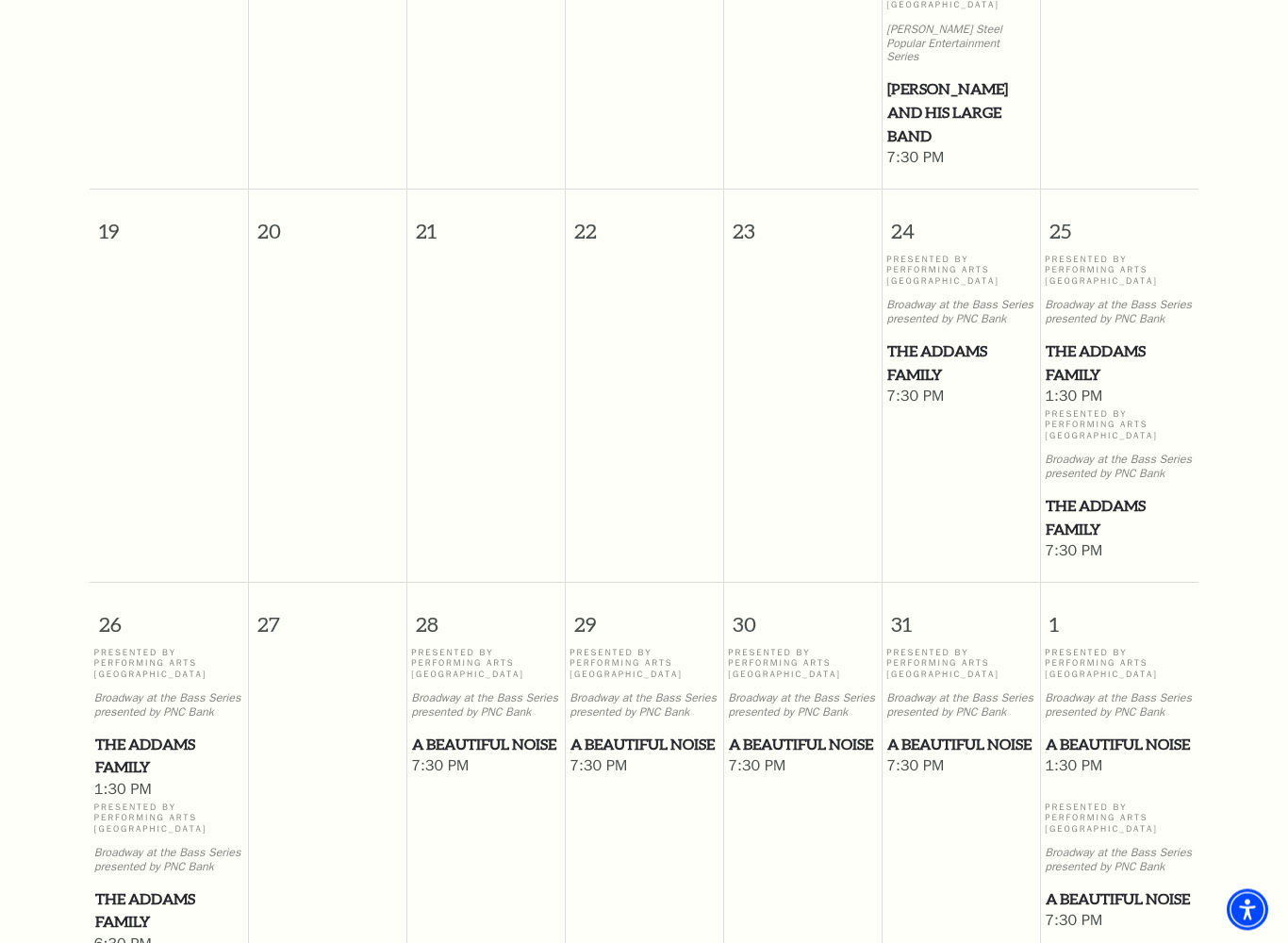 click at bounding box center [169, 410] 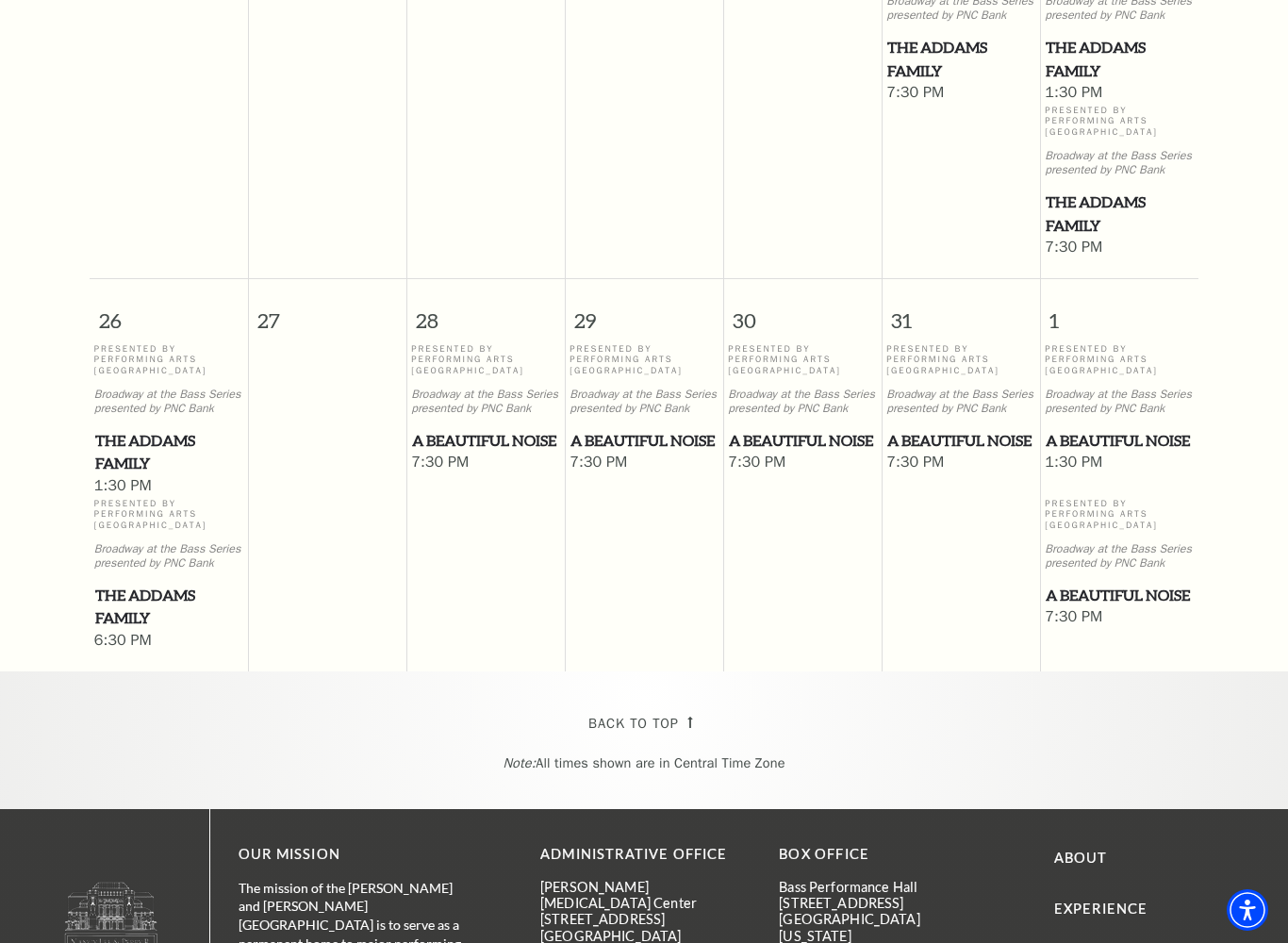 scroll, scrollTop: 1443, scrollLeft: 0, axis: vertical 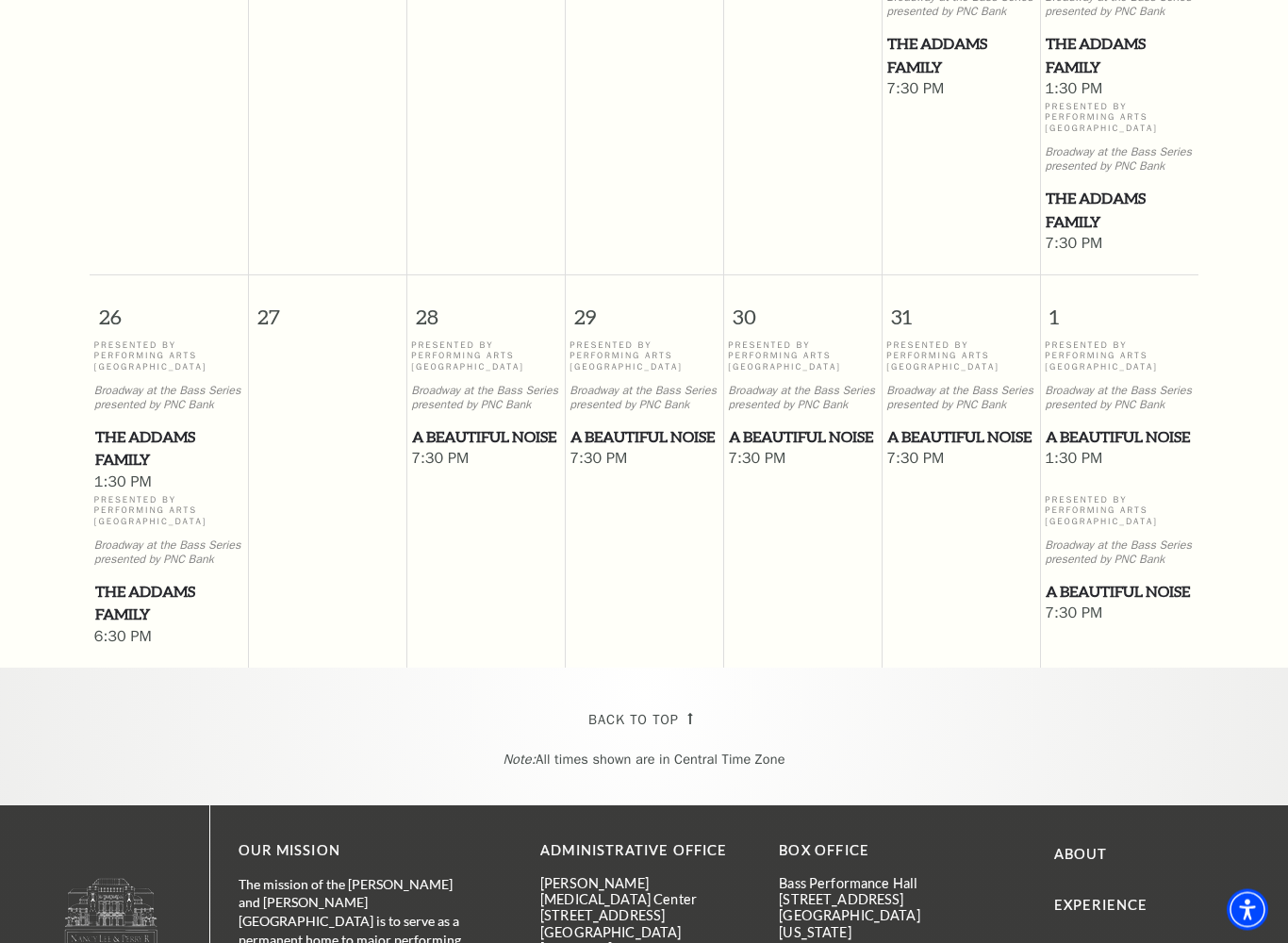 click on "A Beautiful Noise" at bounding box center (802, 438) 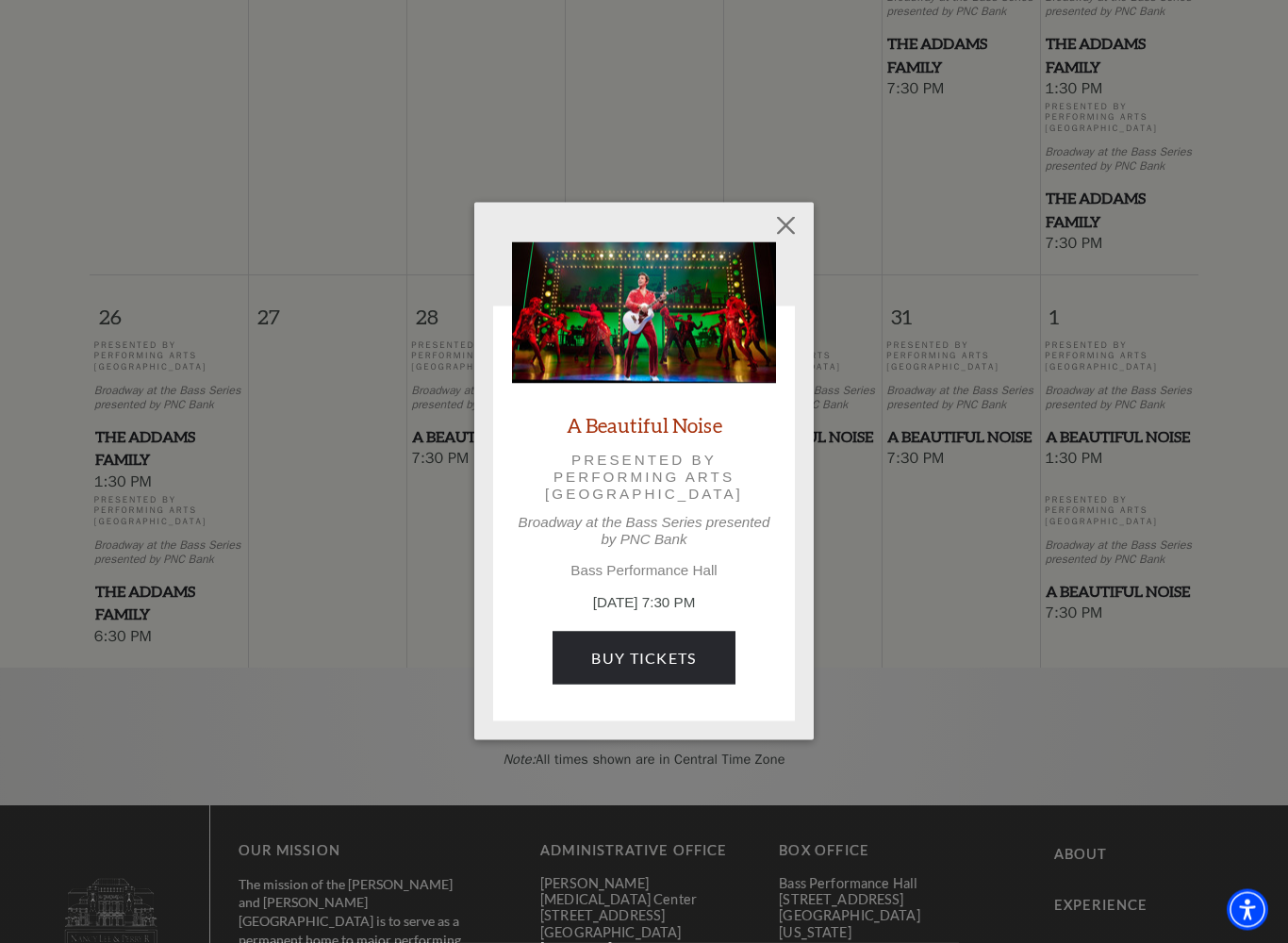 scroll, scrollTop: 1444, scrollLeft: 0, axis: vertical 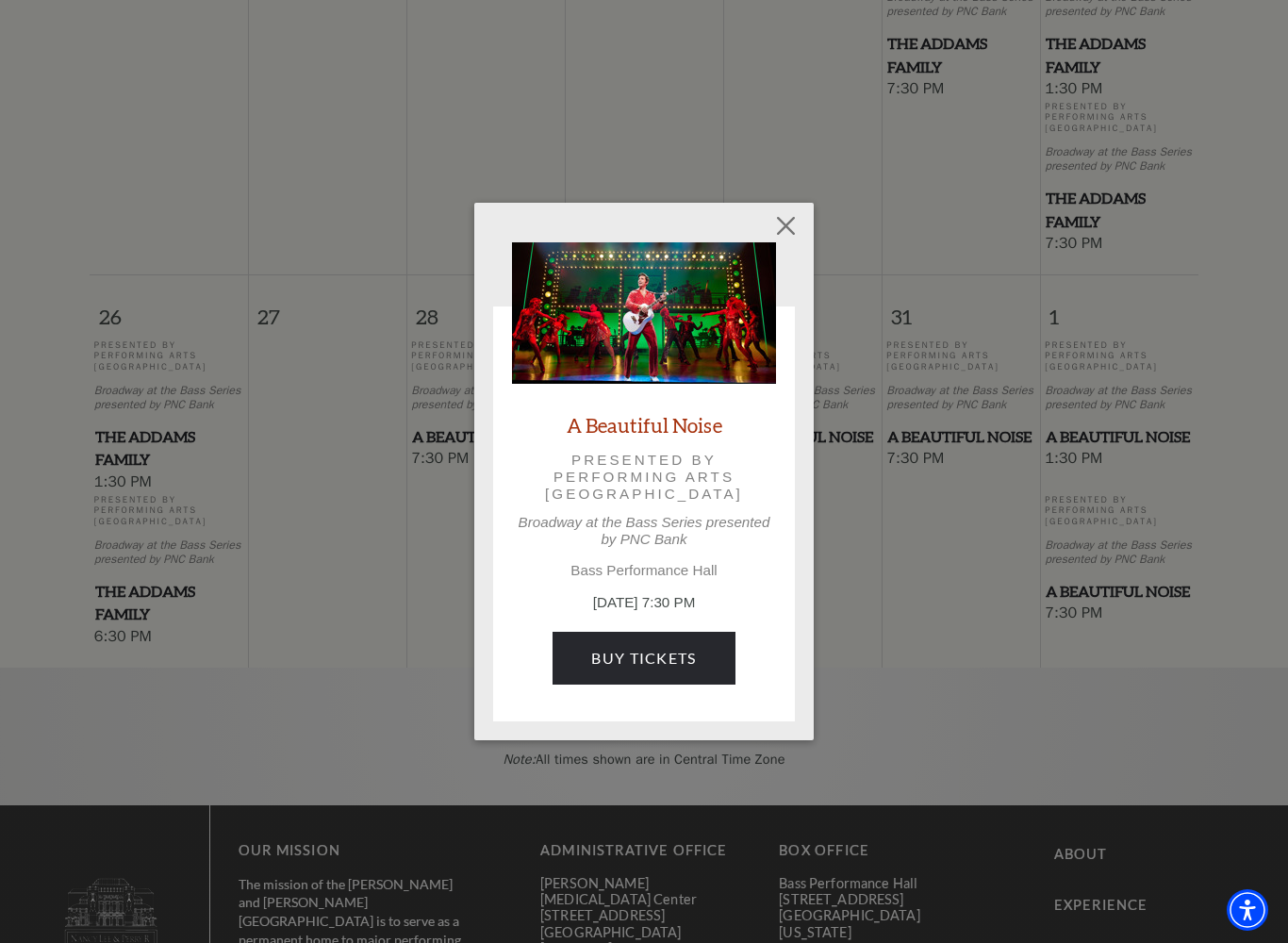 click on "Buy Tickets" at bounding box center (643, 658) 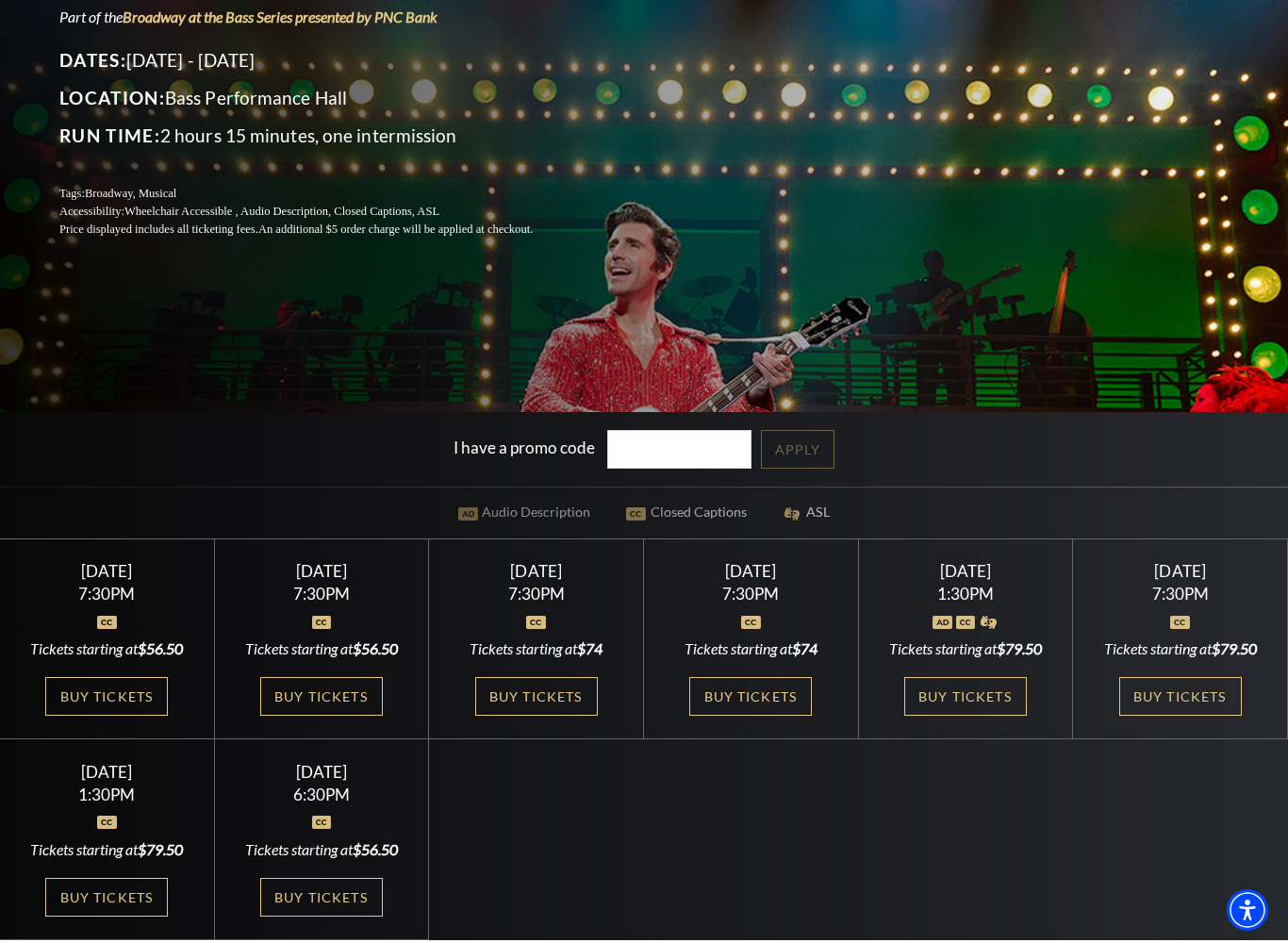 scroll, scrollTop: 331, scrollLeft: 0, axis: vertical 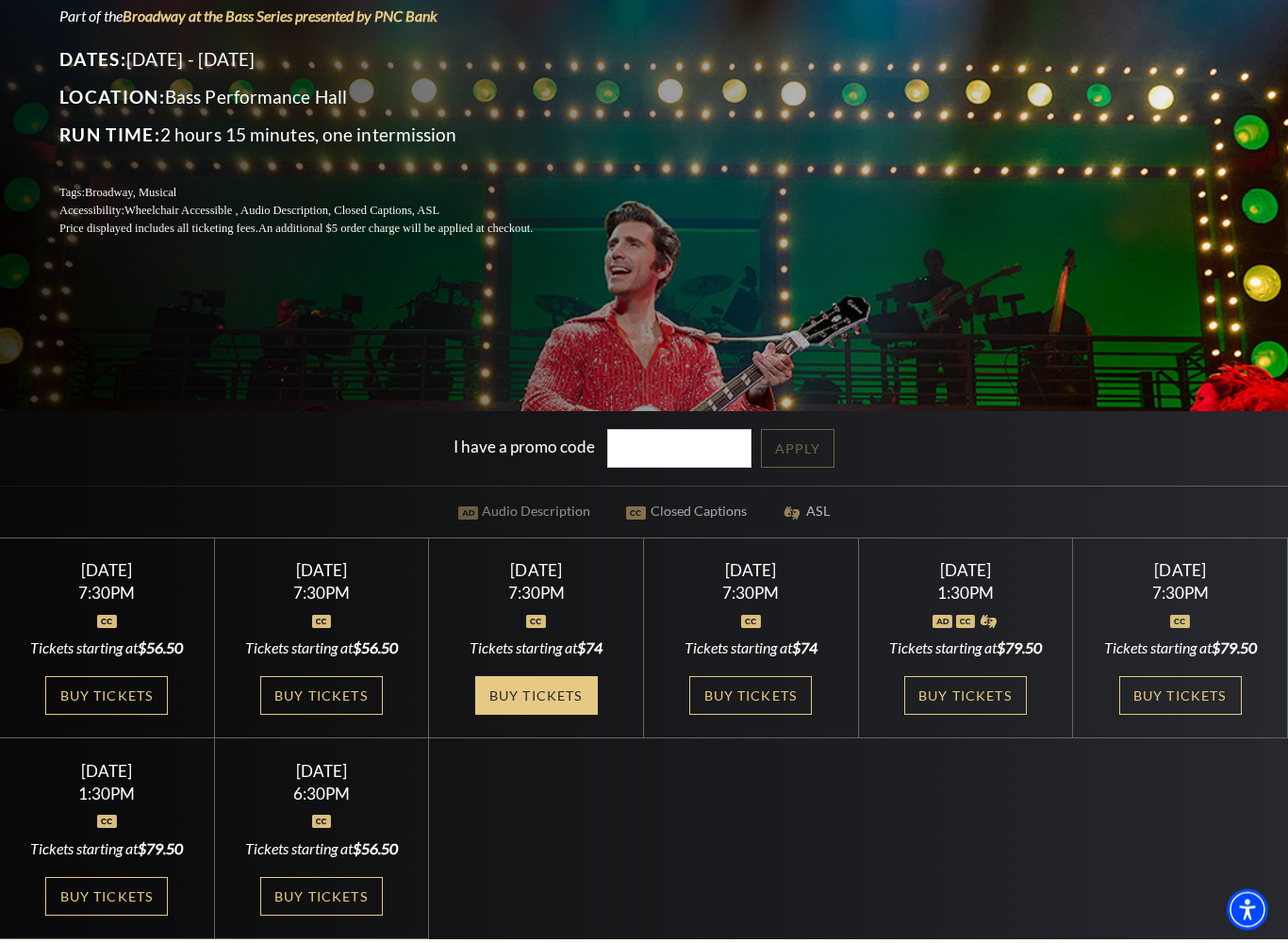 click on "Buy Tickets" at bounding box center (537, 696) 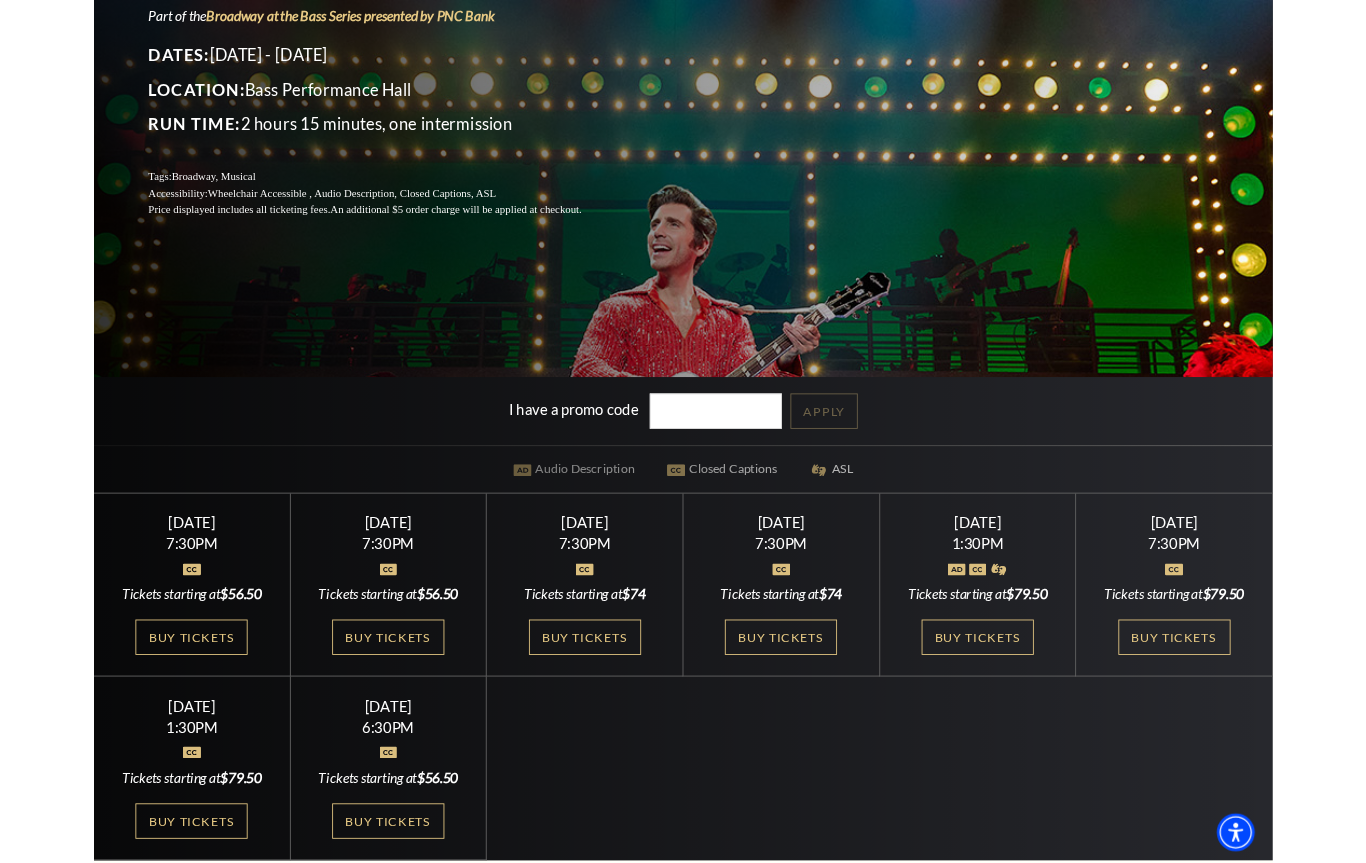 scroll, scrollTop: 408, scrollLeft: 0, axis: vertical 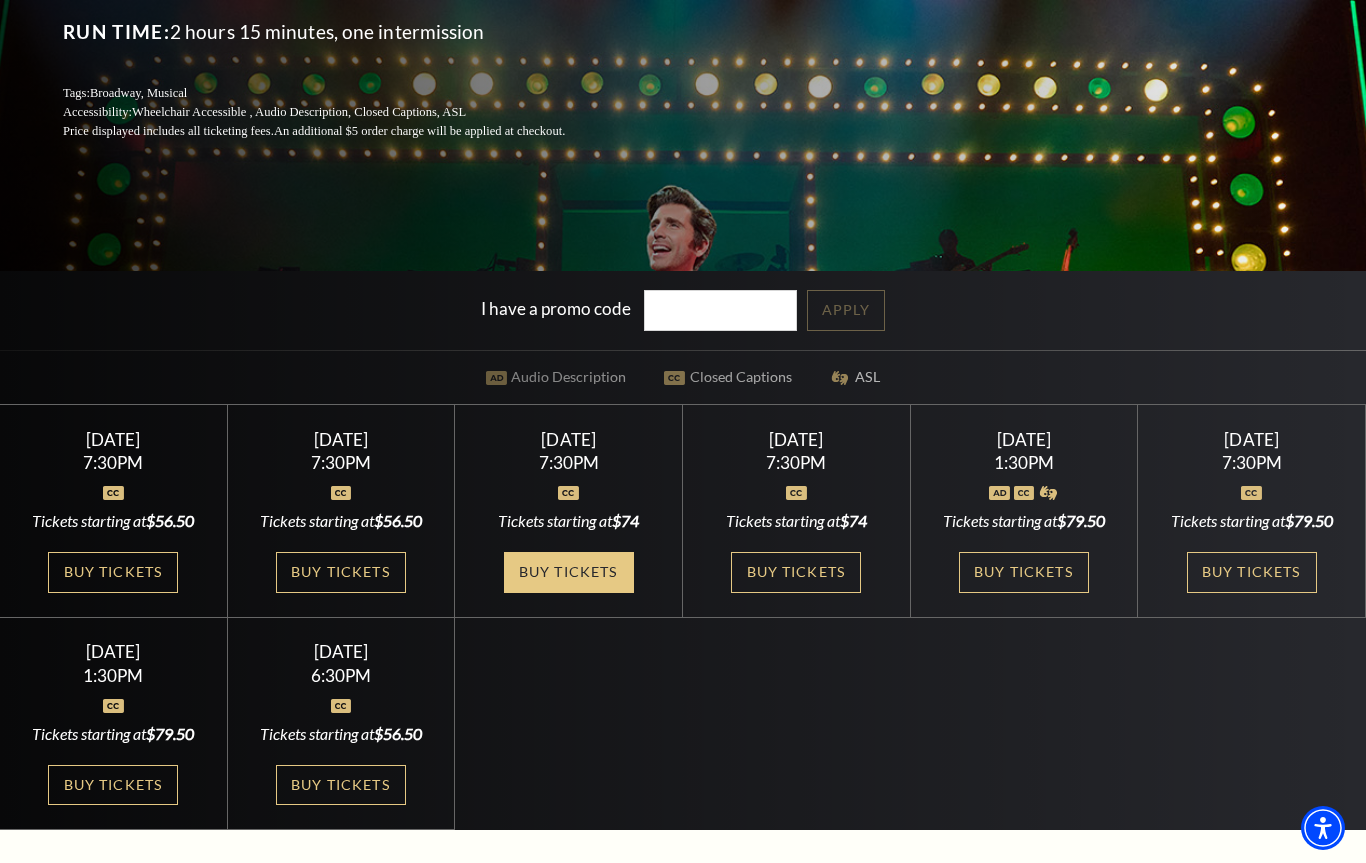 click on "Buy Tickets" at bounding box center [569, 572] 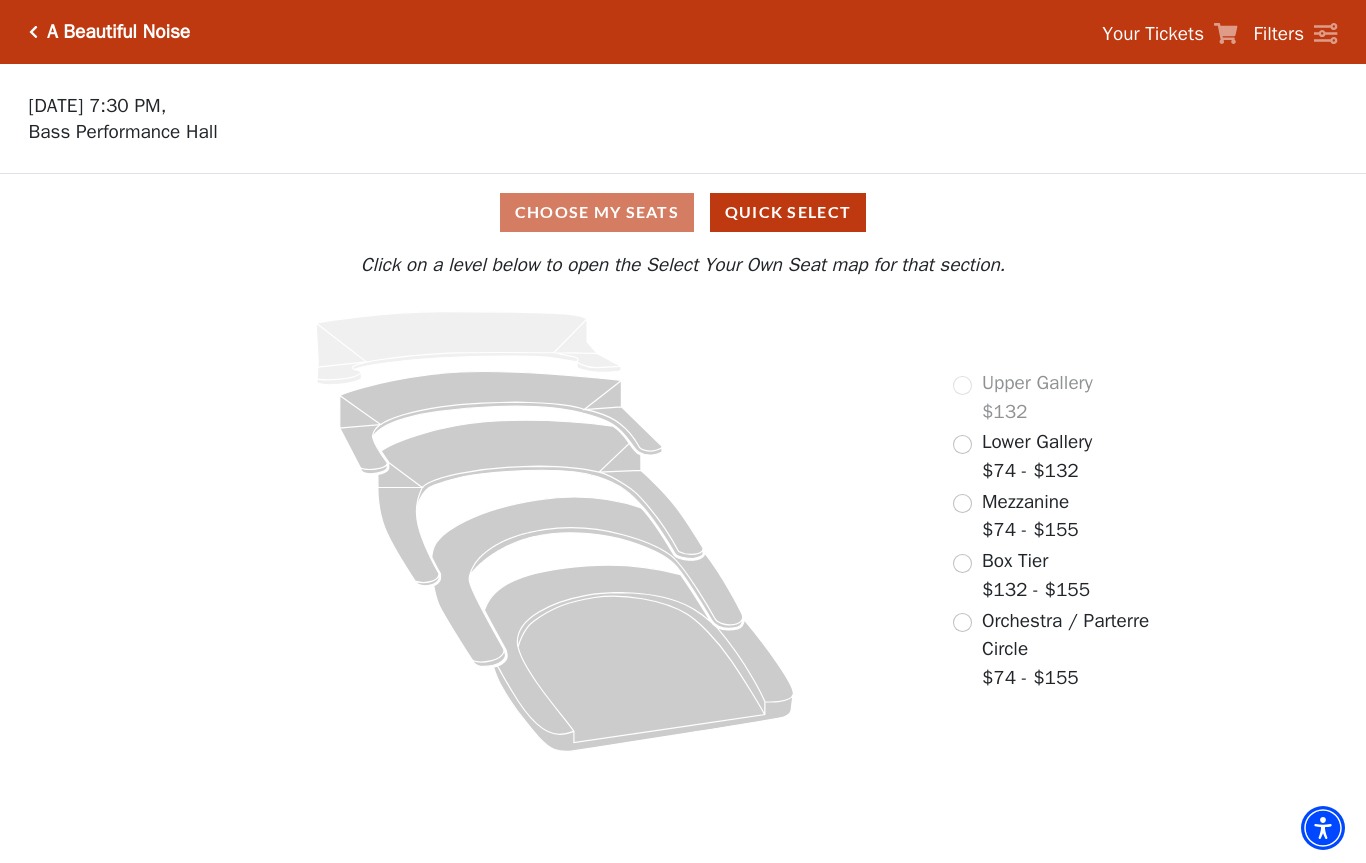 scroll, scrollTop: 0, scrollLeft: 0, axis: both 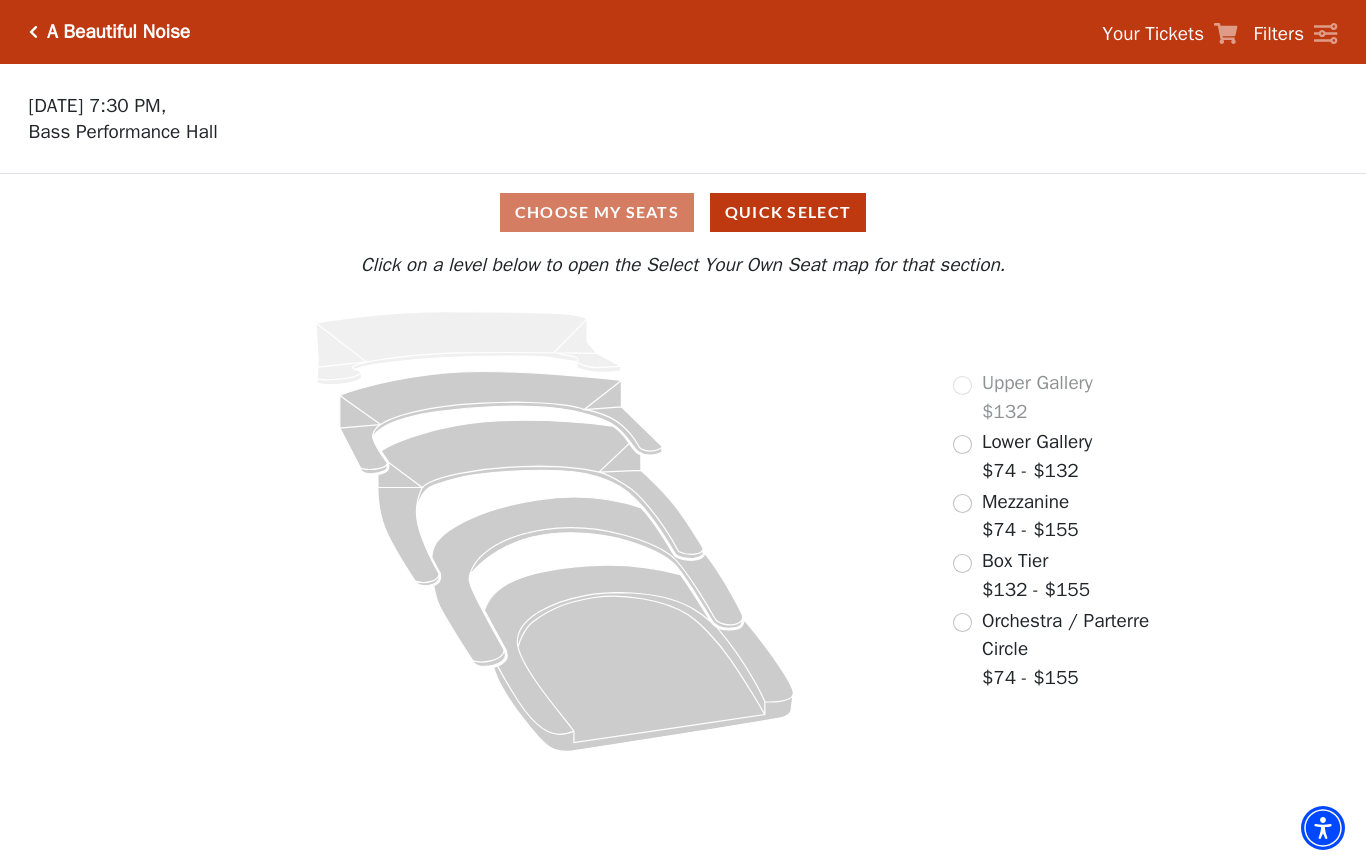 click at bounding box center [962, 563] 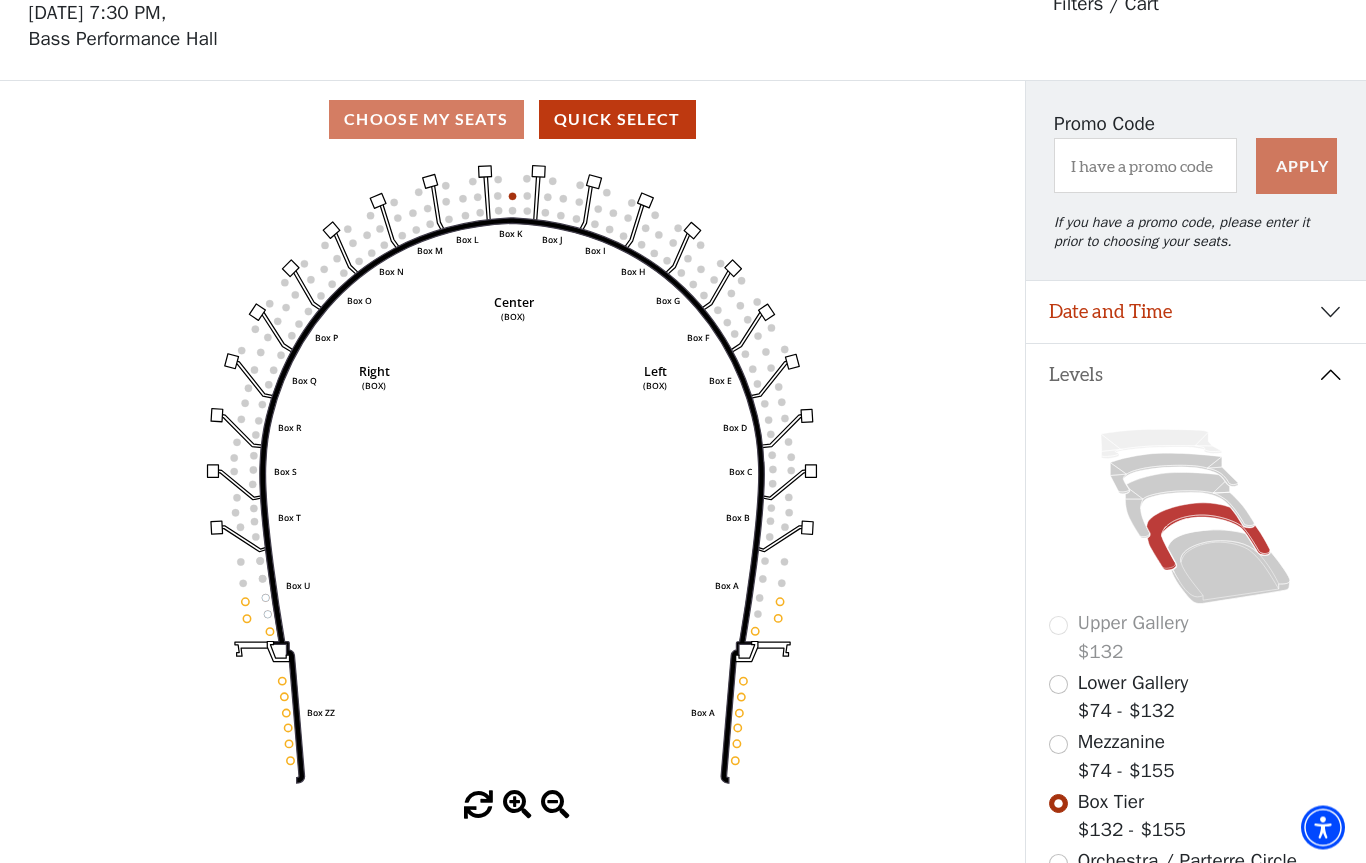 scroll, scrollTop: 93, scrollLeft: 0, axis: vertical 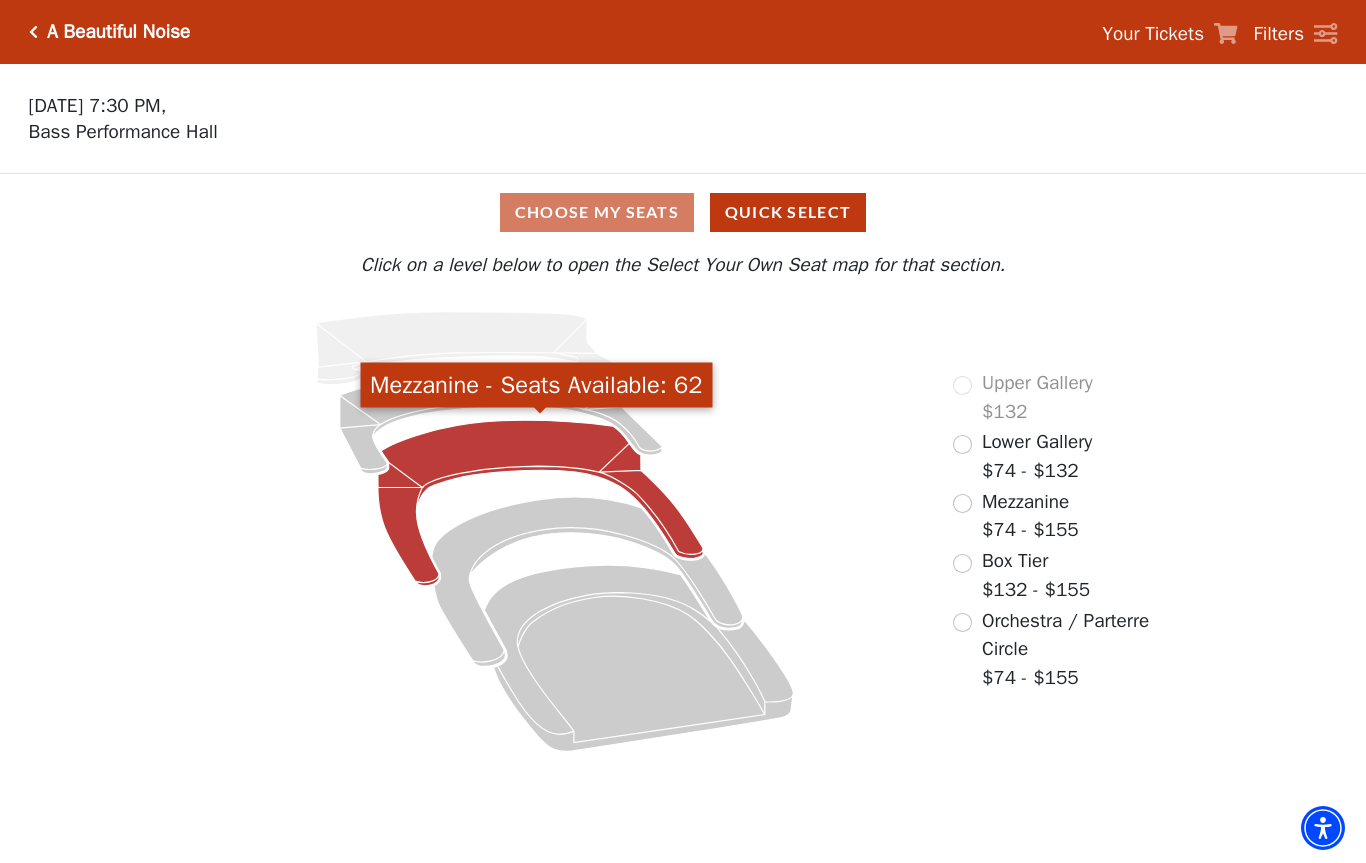 click 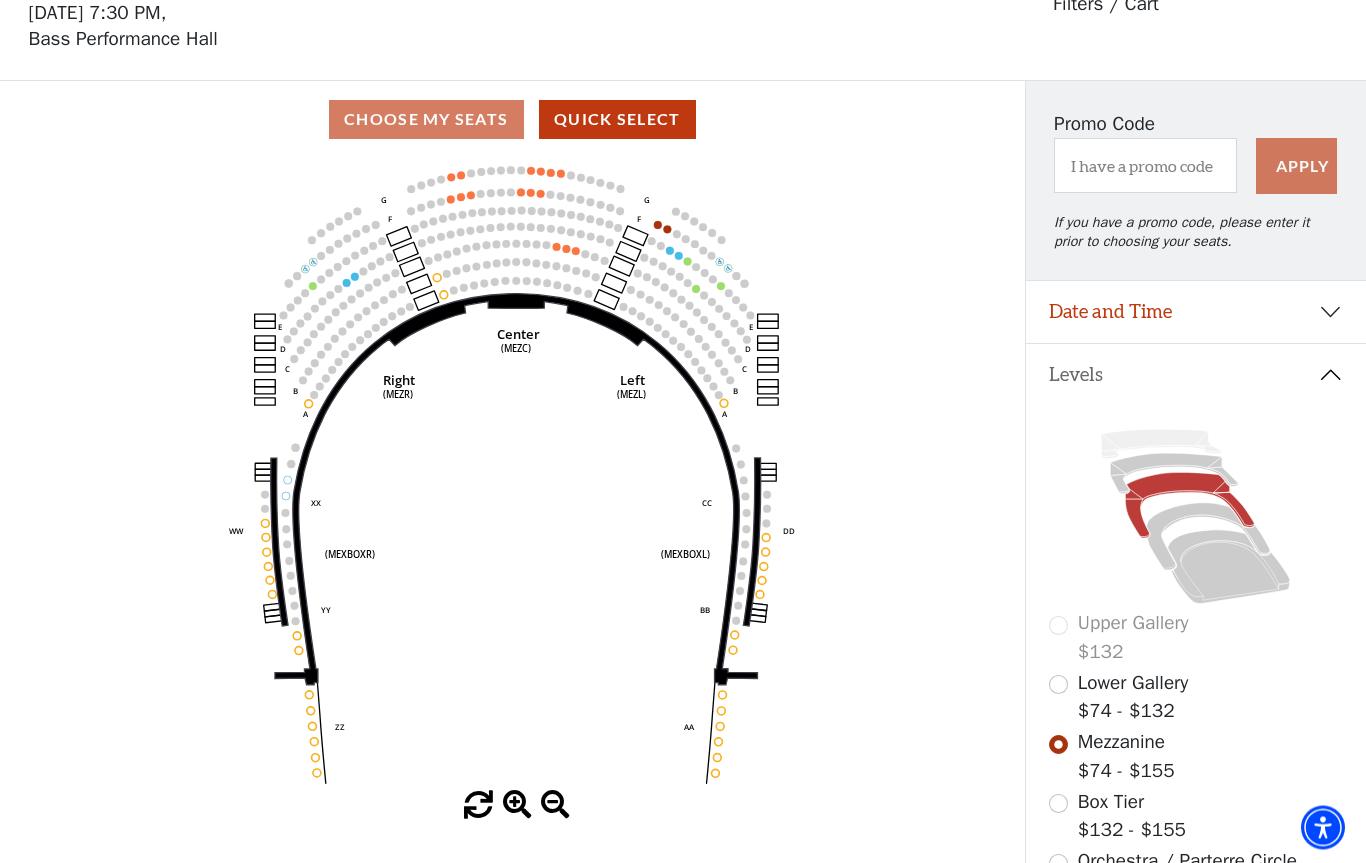 scroll, scrollTop: 93, scrollLeft: 0, axis: vertical 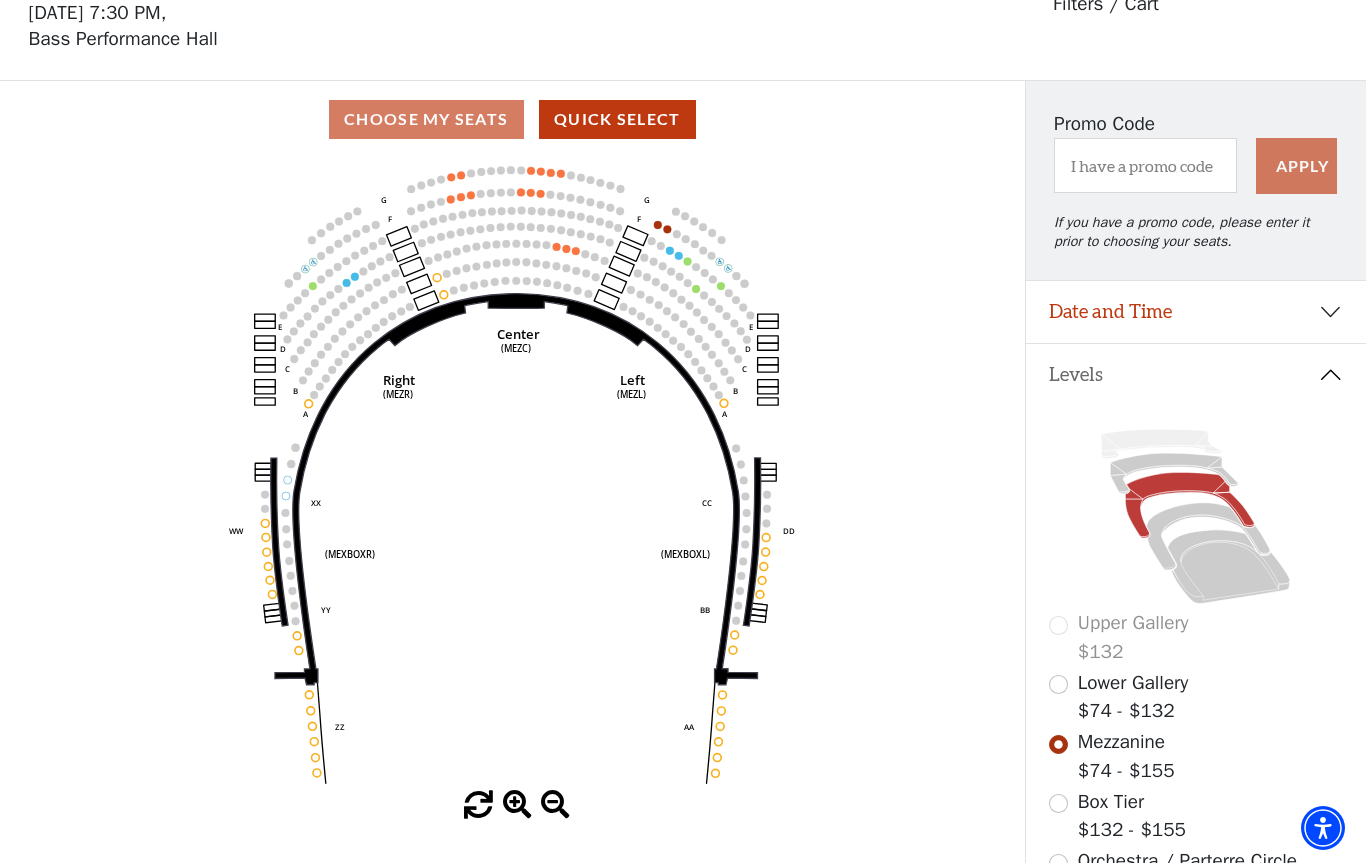 click on "*{
pointer-events: fill;
}
A Beautiful Noise   Your Tickets       Filters     Choose Your Own Seats
Thursday, October 30 at 7:30 PM,
Bass Performance Hall
Filters / Cart
Current Level   Mezzanine" 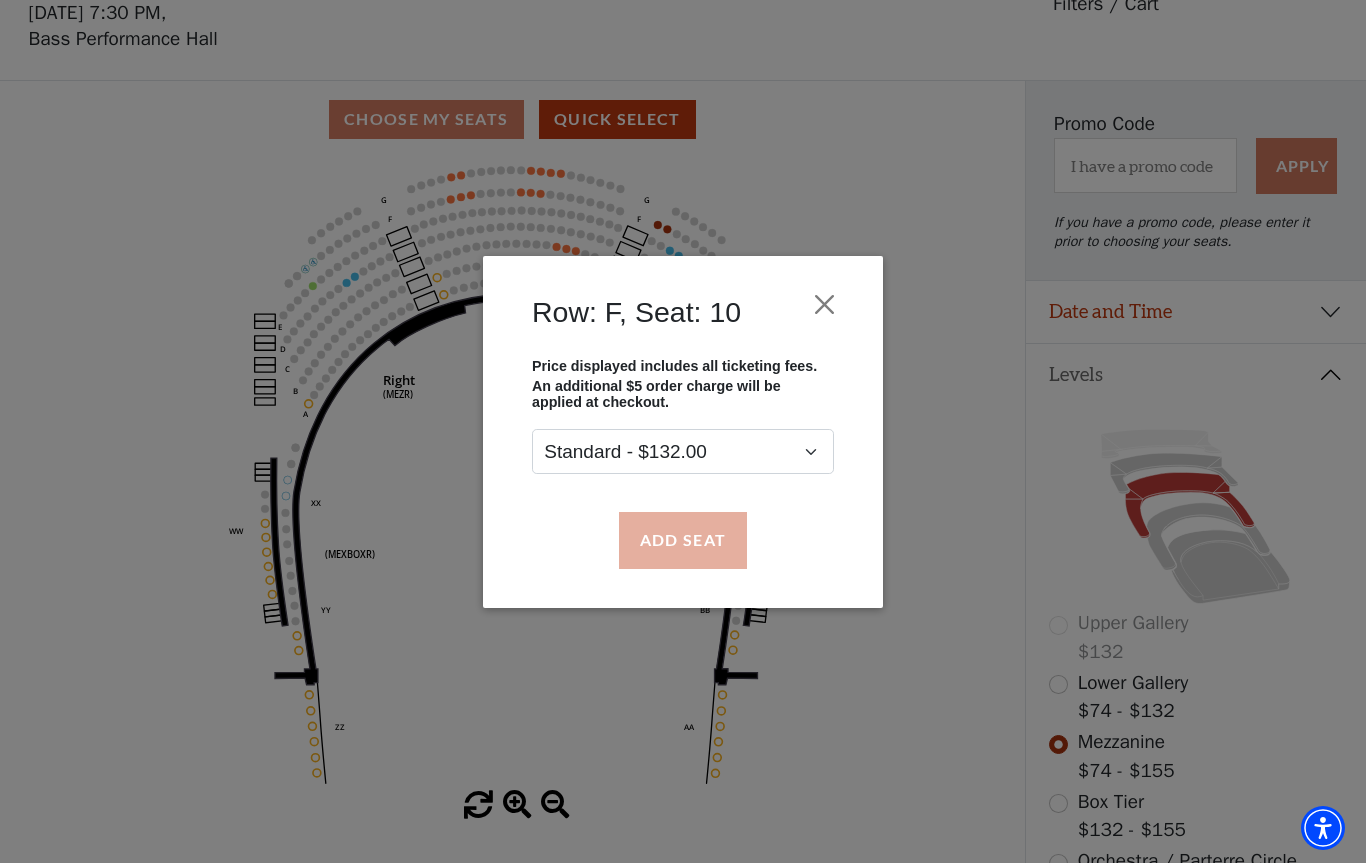 click on "Add Seat" at bounding box center [683, 540] 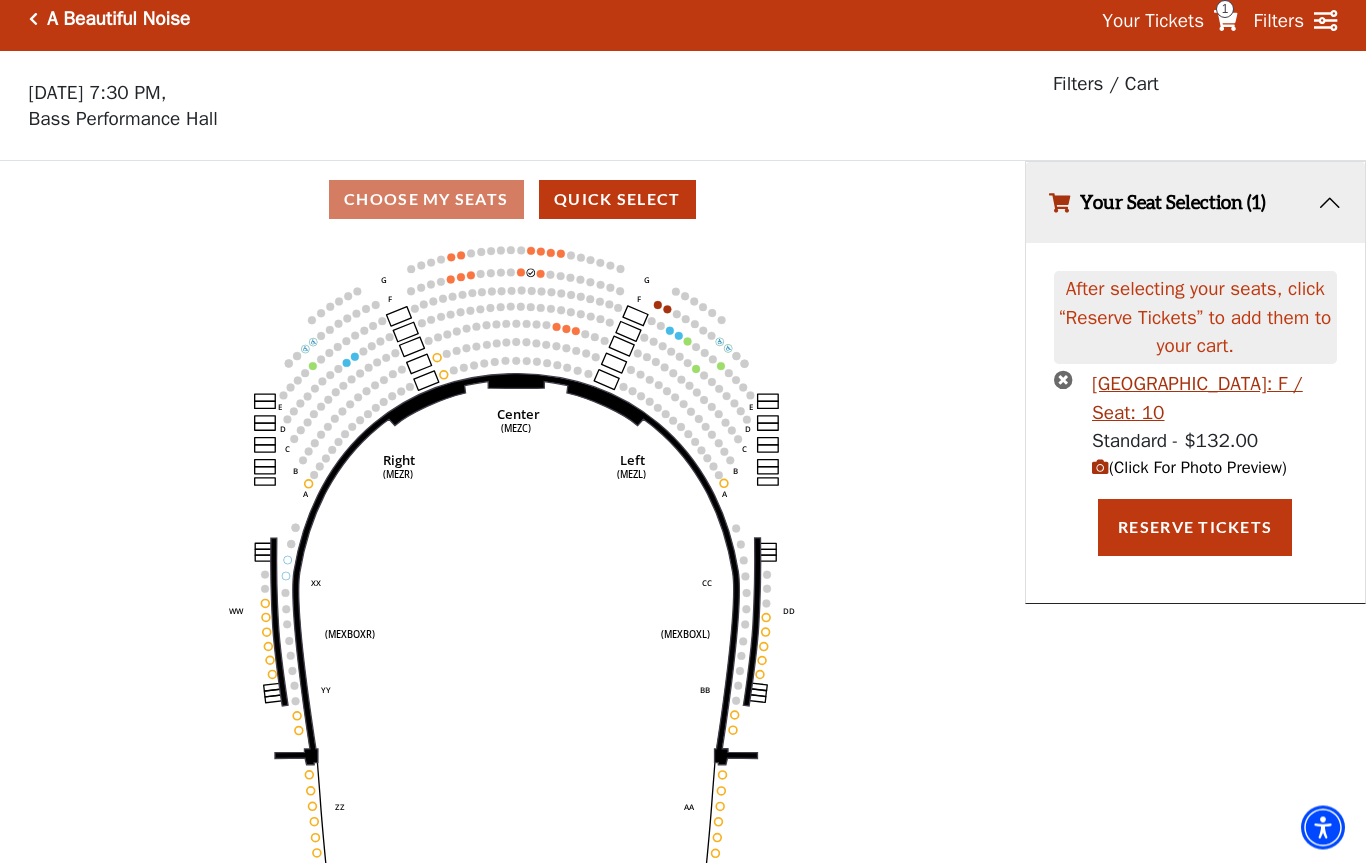 scroll, scrollTop: 0, scrollLeft: 0, axis: both 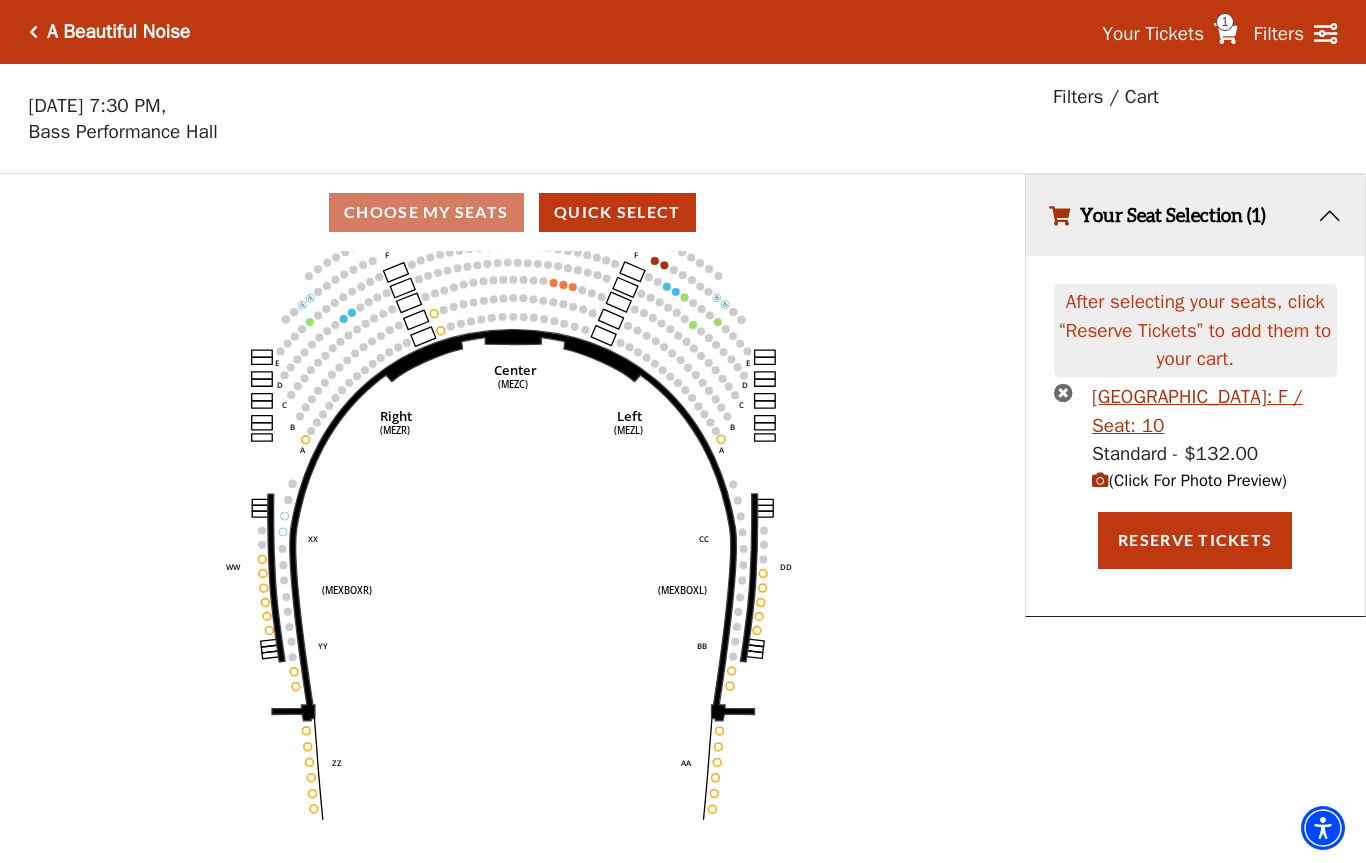 click on "(Click For Photo Preview)" at bounding box center [1189, 480] 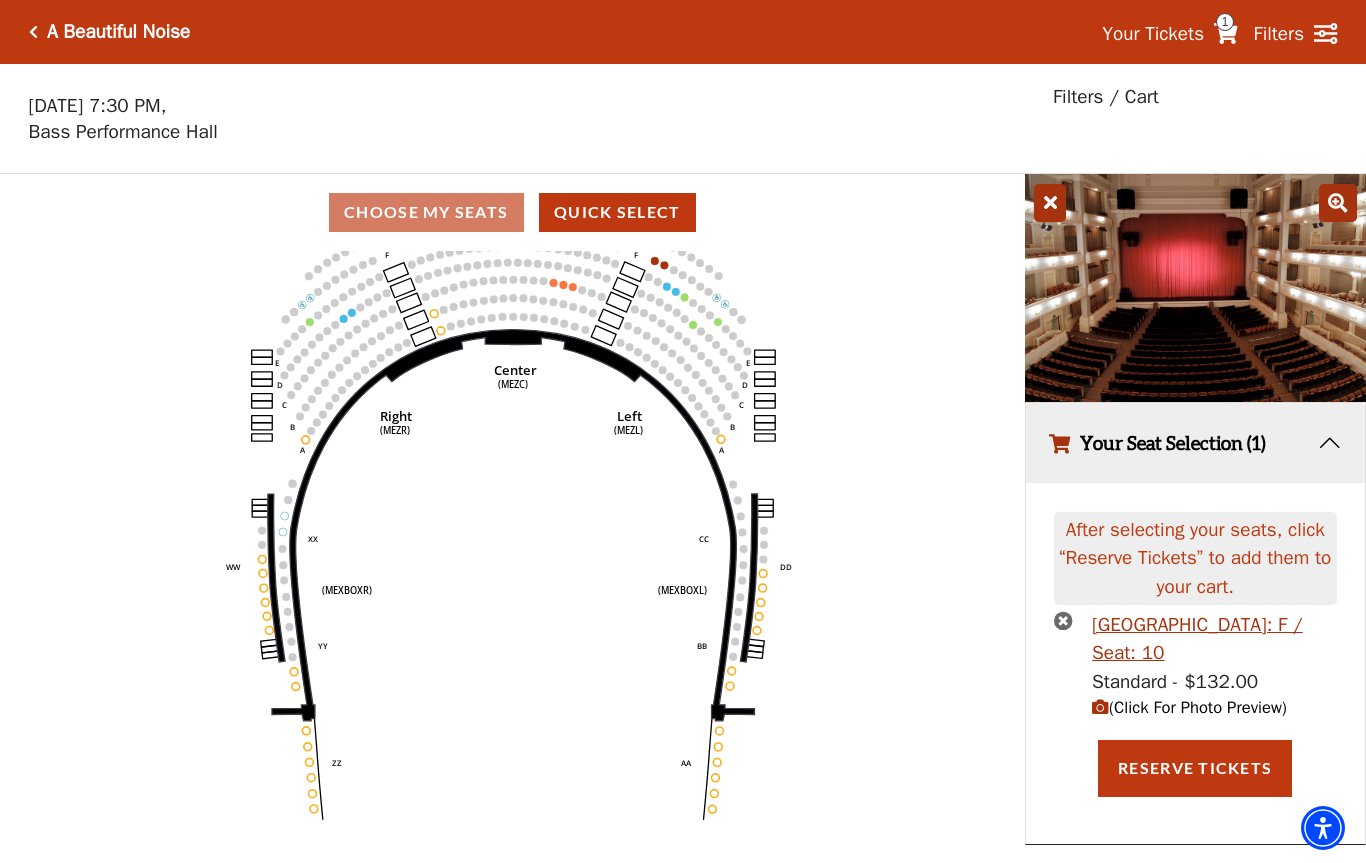 click at bounding box center [1063, 620] 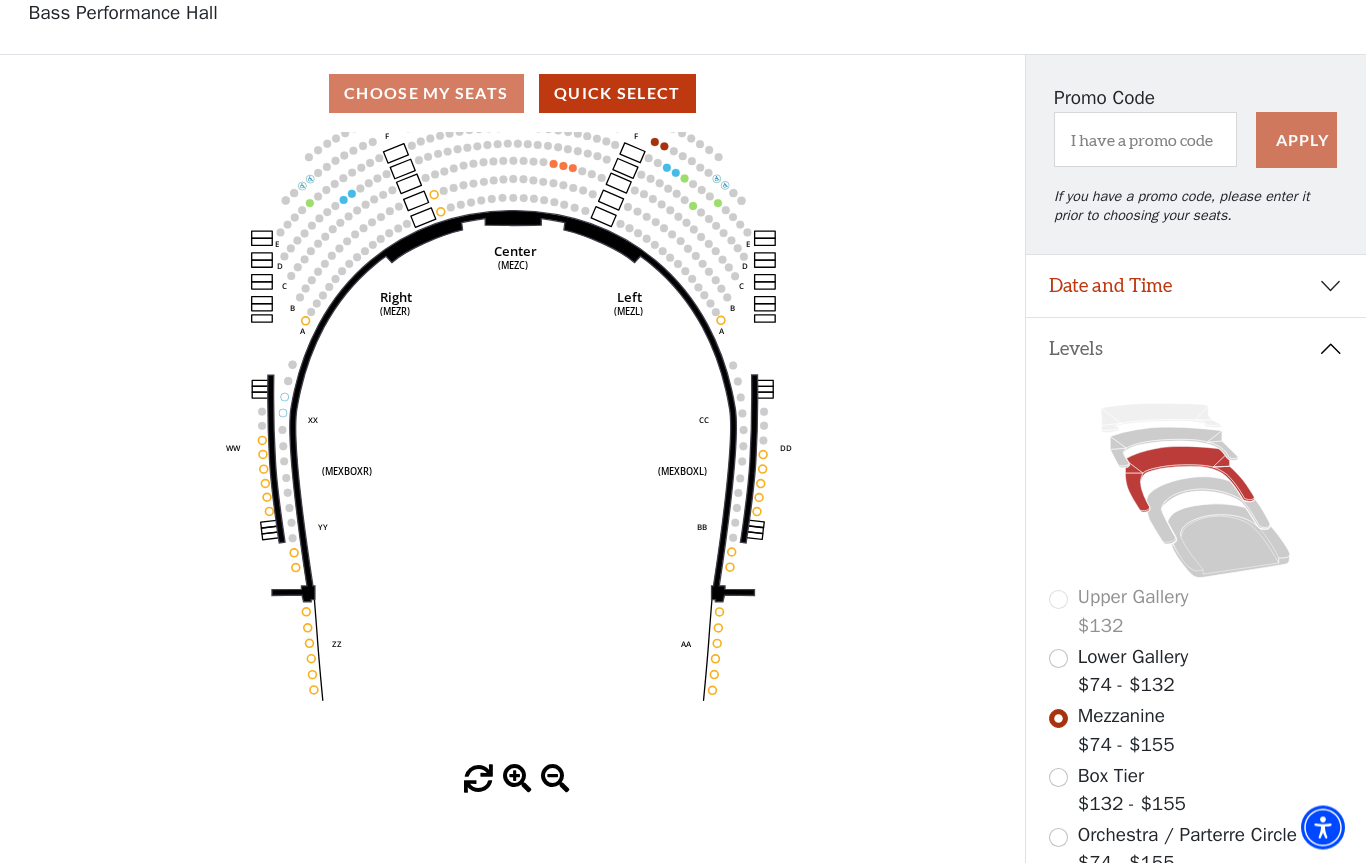 scroll, scrollTop: 0, scrollLeft: 0, axis: both 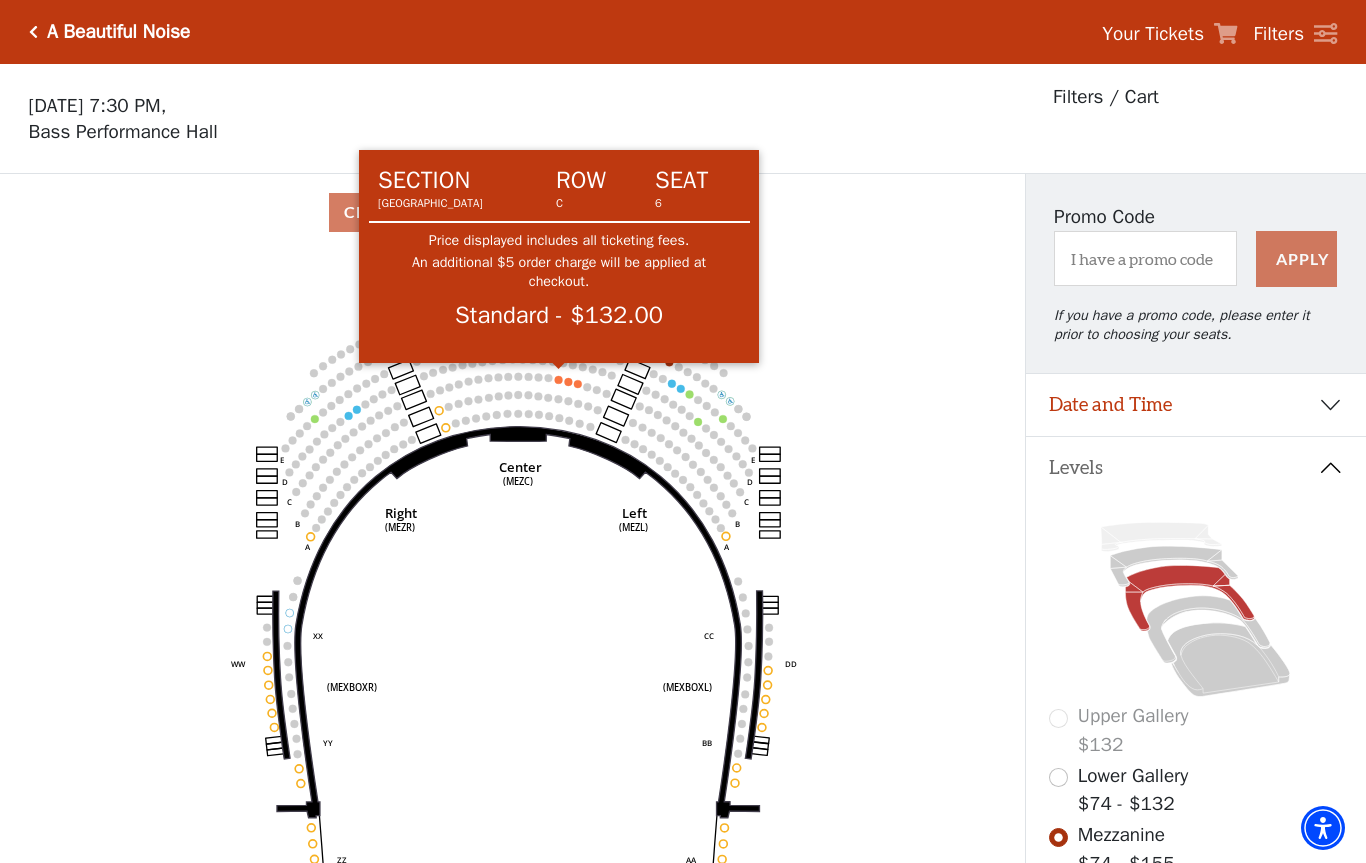 click 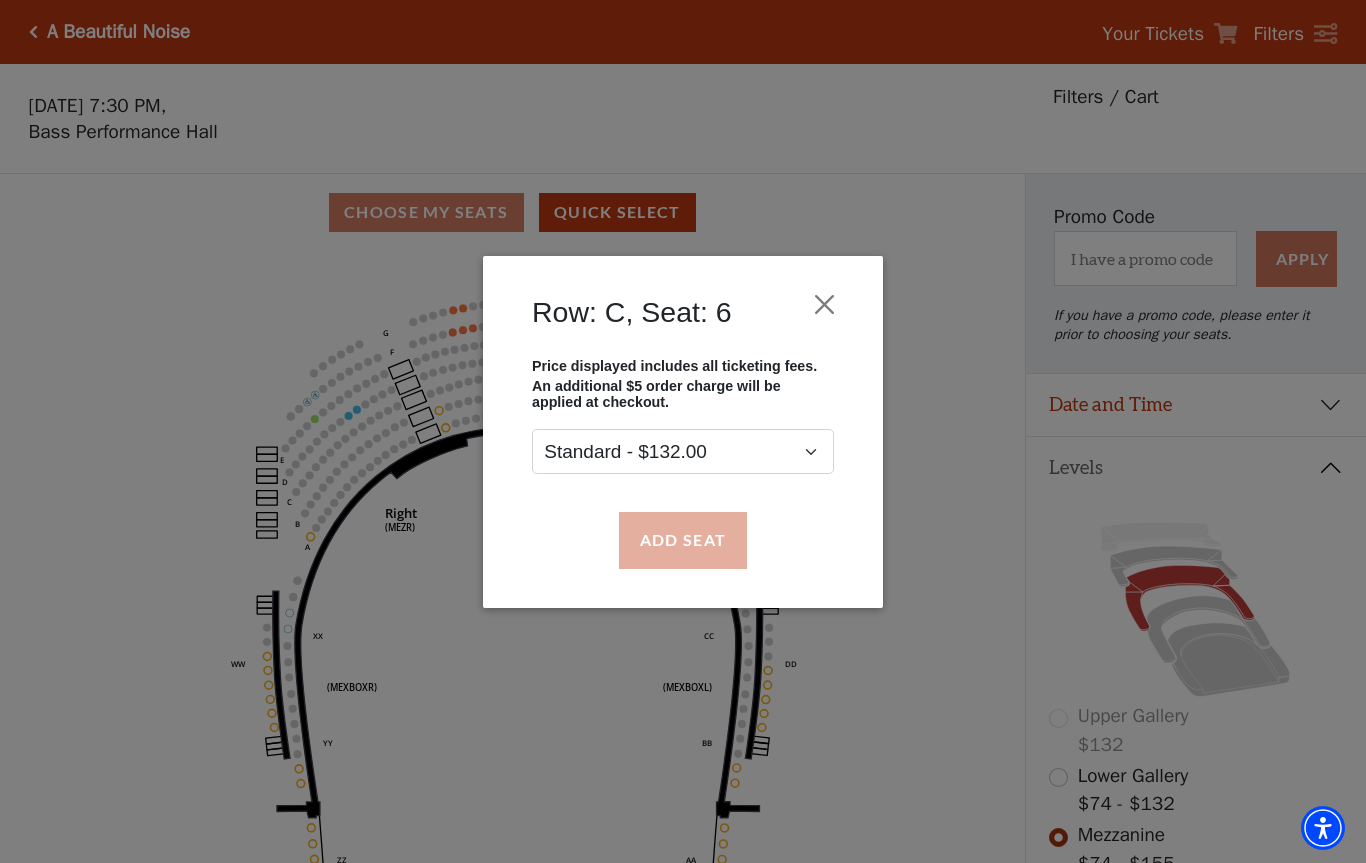 click on "Add Seat" at bounding box center (683, 540) 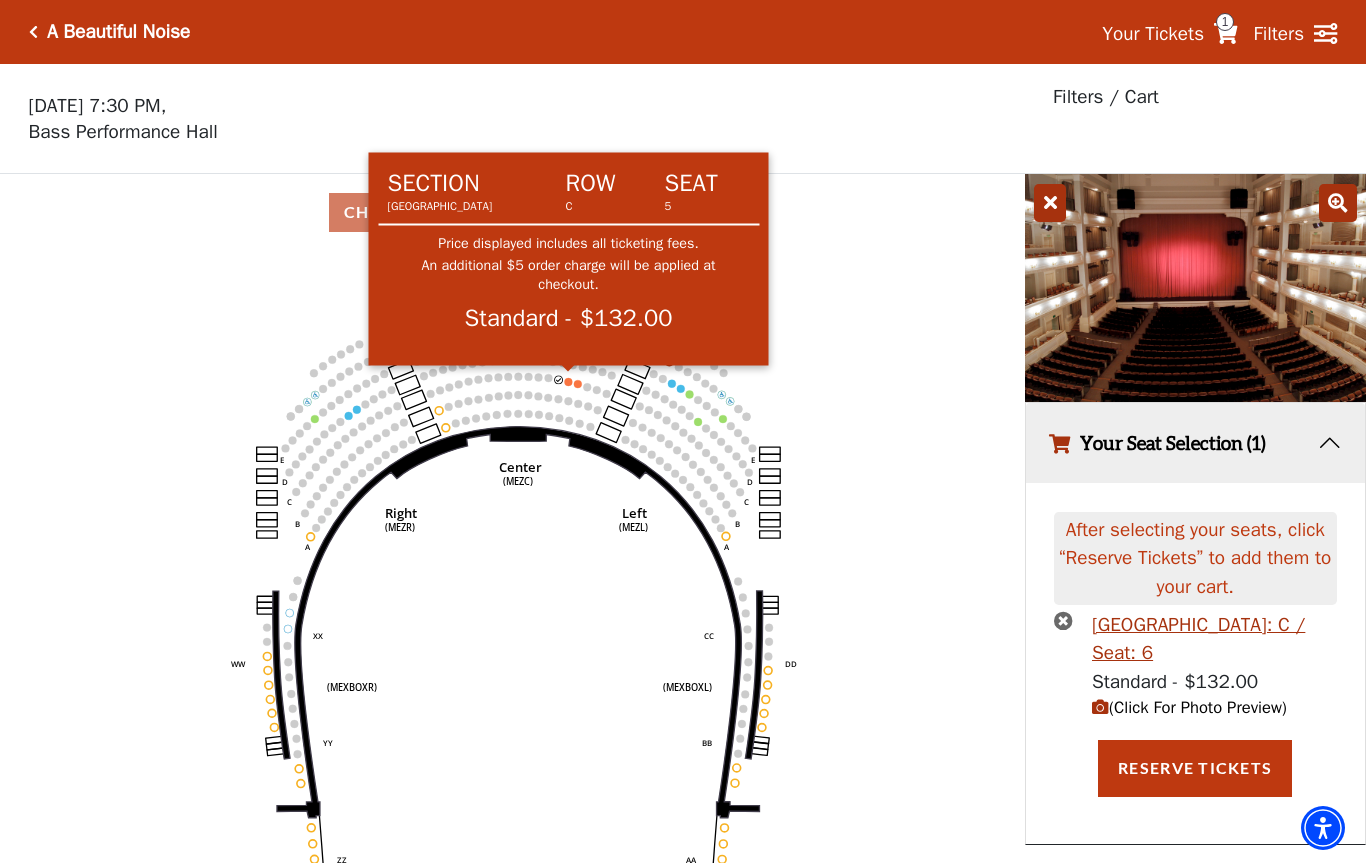 click 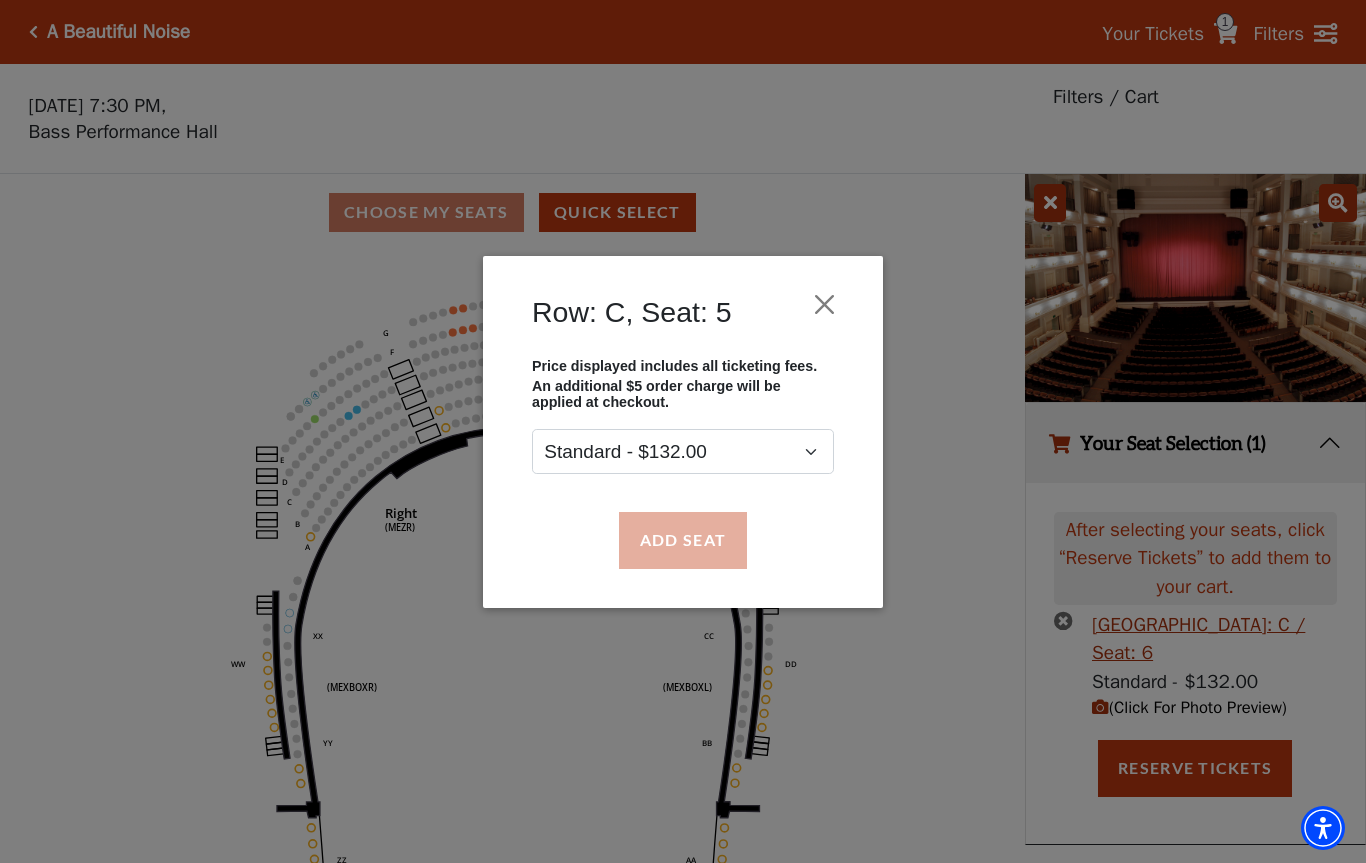 click on "Add Seat" at bounding box center (683, 540) 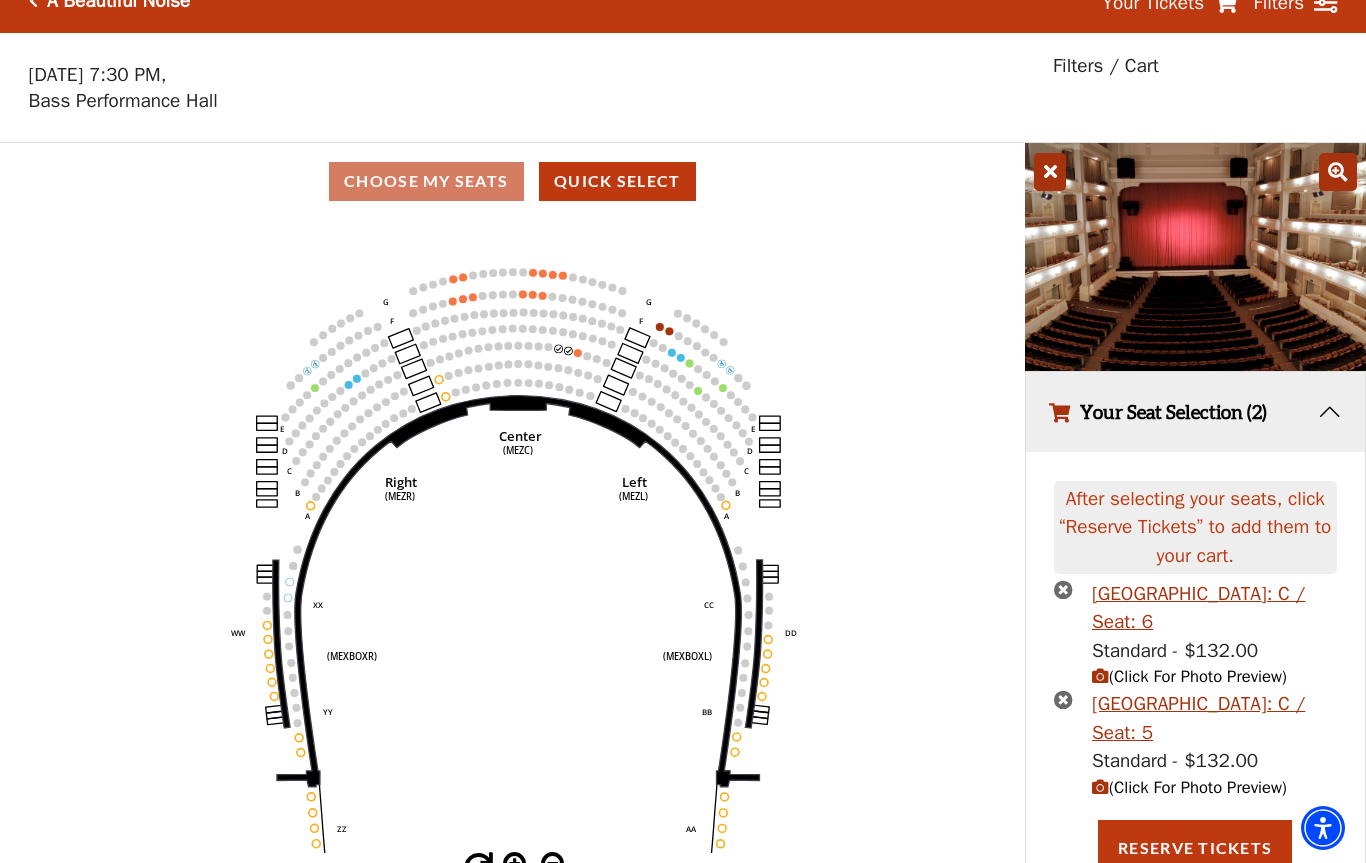 scroll, scrollTop: 33, scrollLeft: 0, axis: vertical 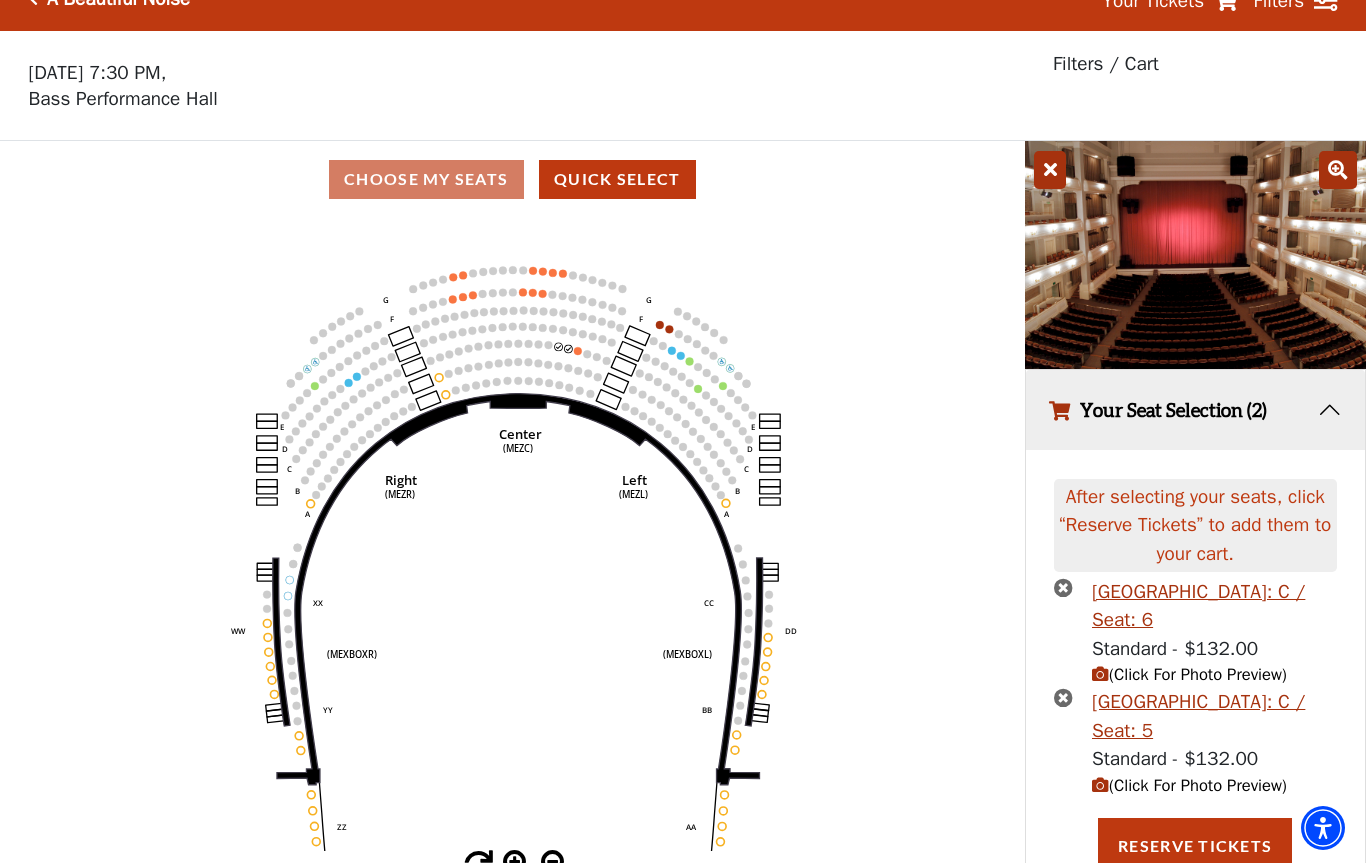click on "(Click For Photo Preview)" at bounding box center [1189, 785] 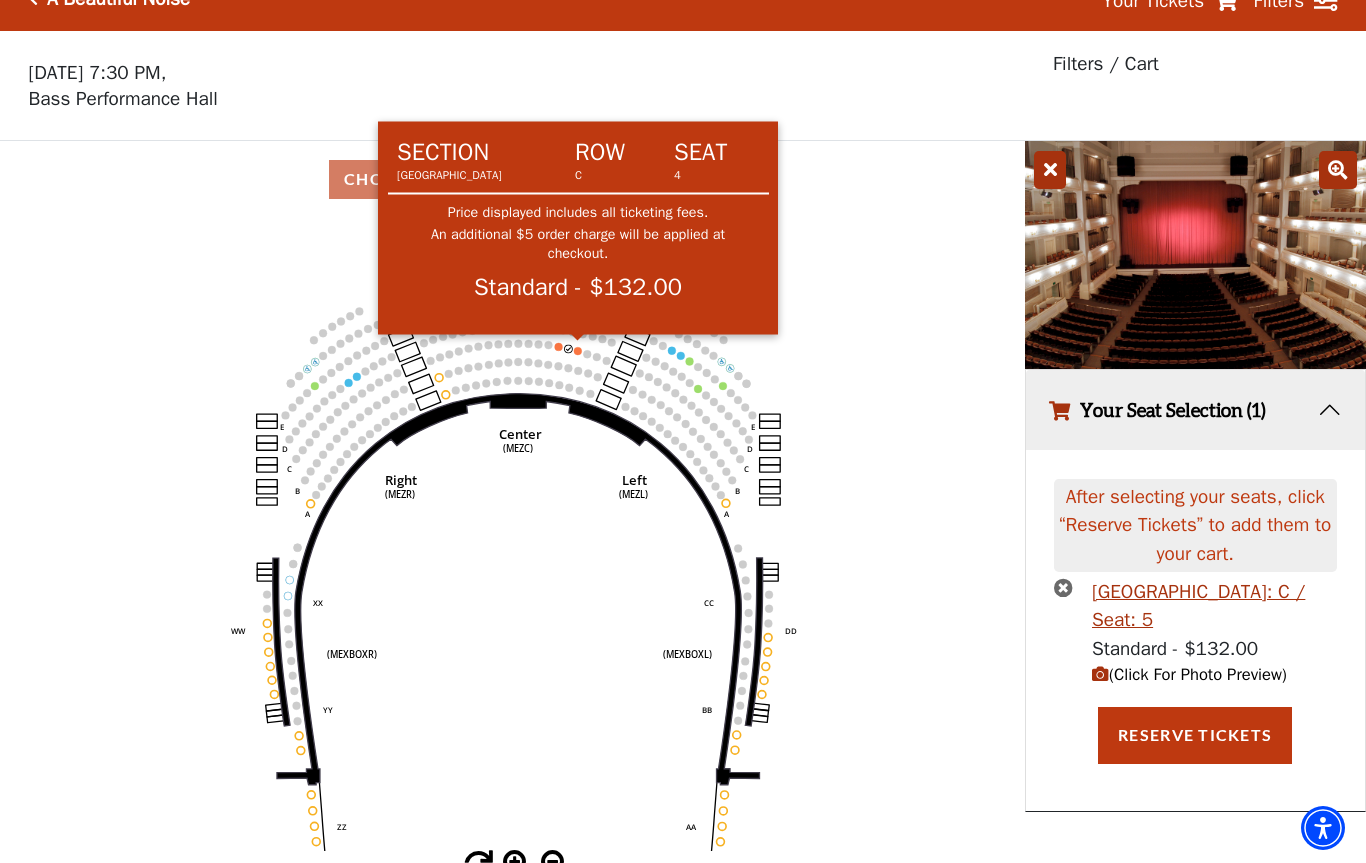 click on "Center   (MEZC)   Right   (MEZR)   Left   (MEZL)   (MEXBOXR)   (MEXBOXL)   XX   WW   CC   DD   YY   BB   ZZ   AA   G   F   E   D   G   F   C   B   A   E   D   C   B   A" 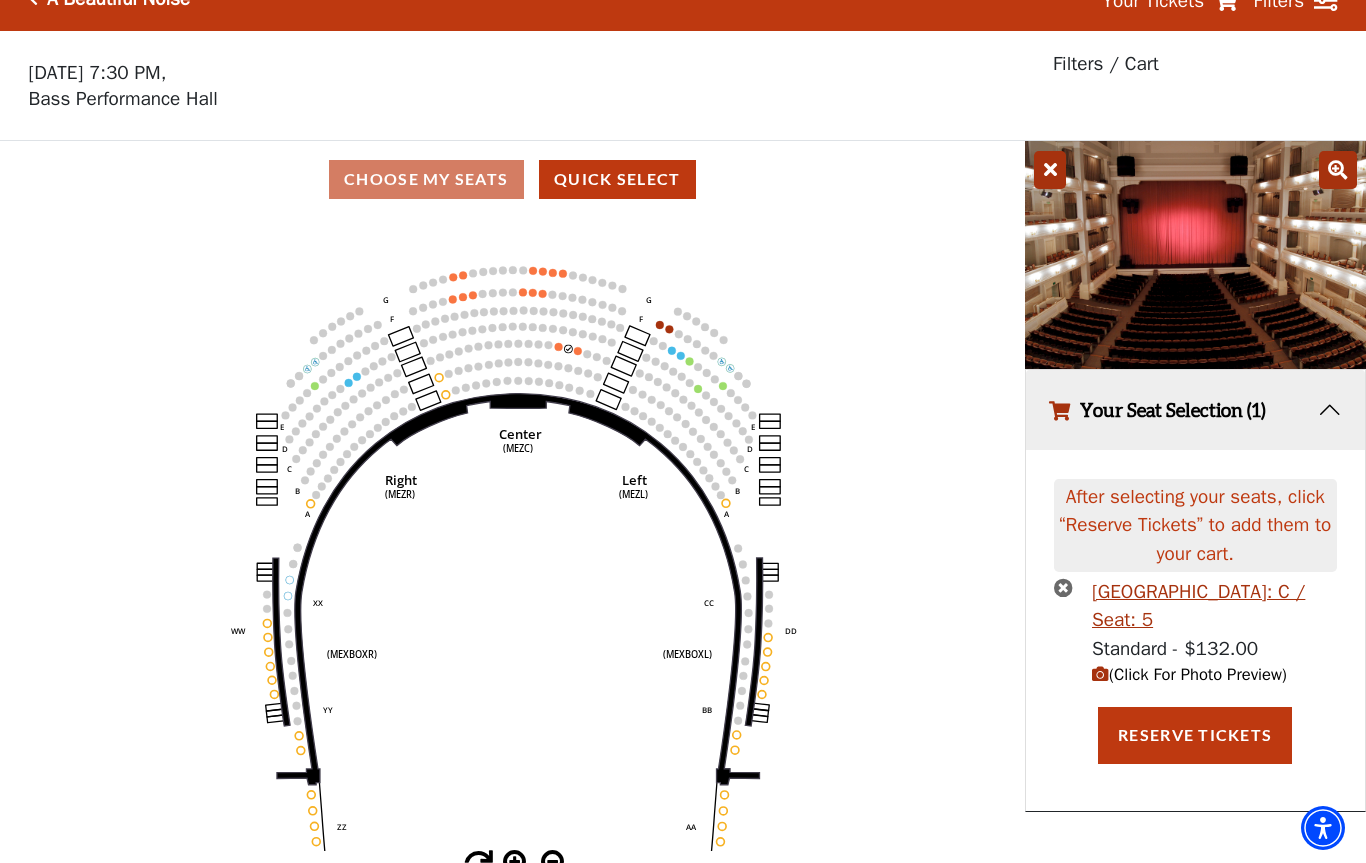 click on "Center   (MEZC)   Right   (MEZR)   Left   (MEZL)   (MEXBOXR)   (MEXBOXL)   XX   WW   CC   DD   YY   BB   ZZ   AA   G   F   E   D   G   F   C   B   A   E   D   C   B   A" 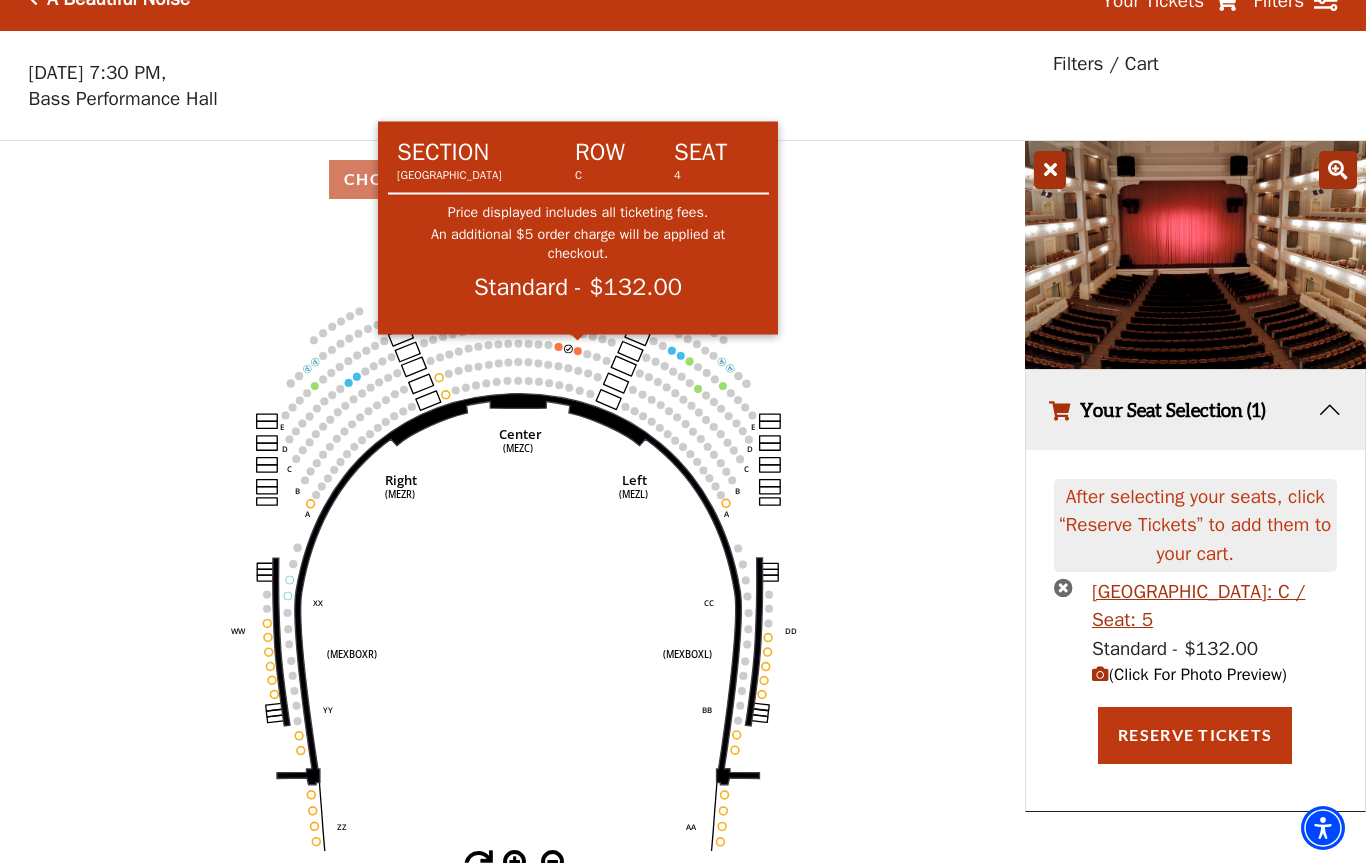 click 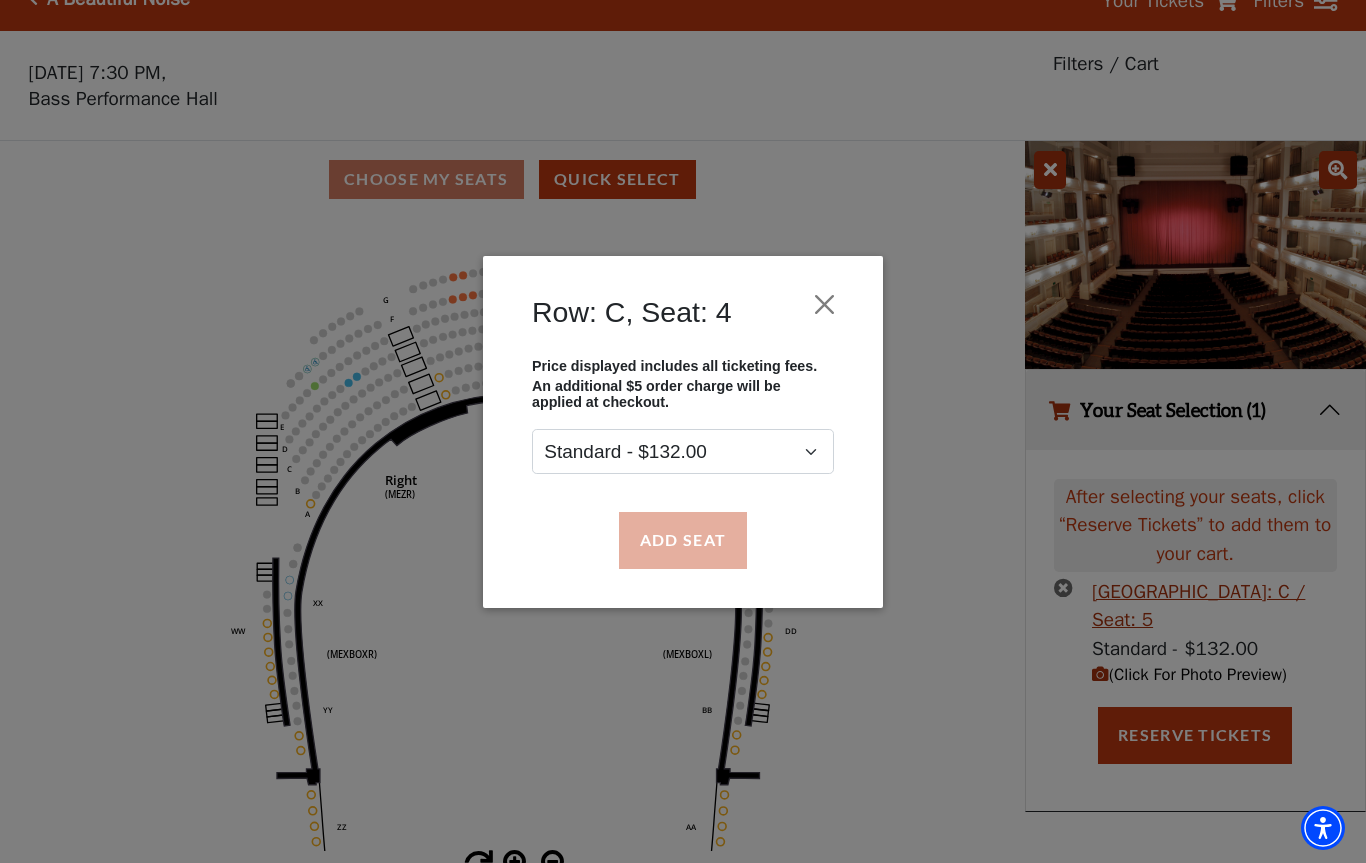 click on "Add Seat" at bounding box center (683, 540) 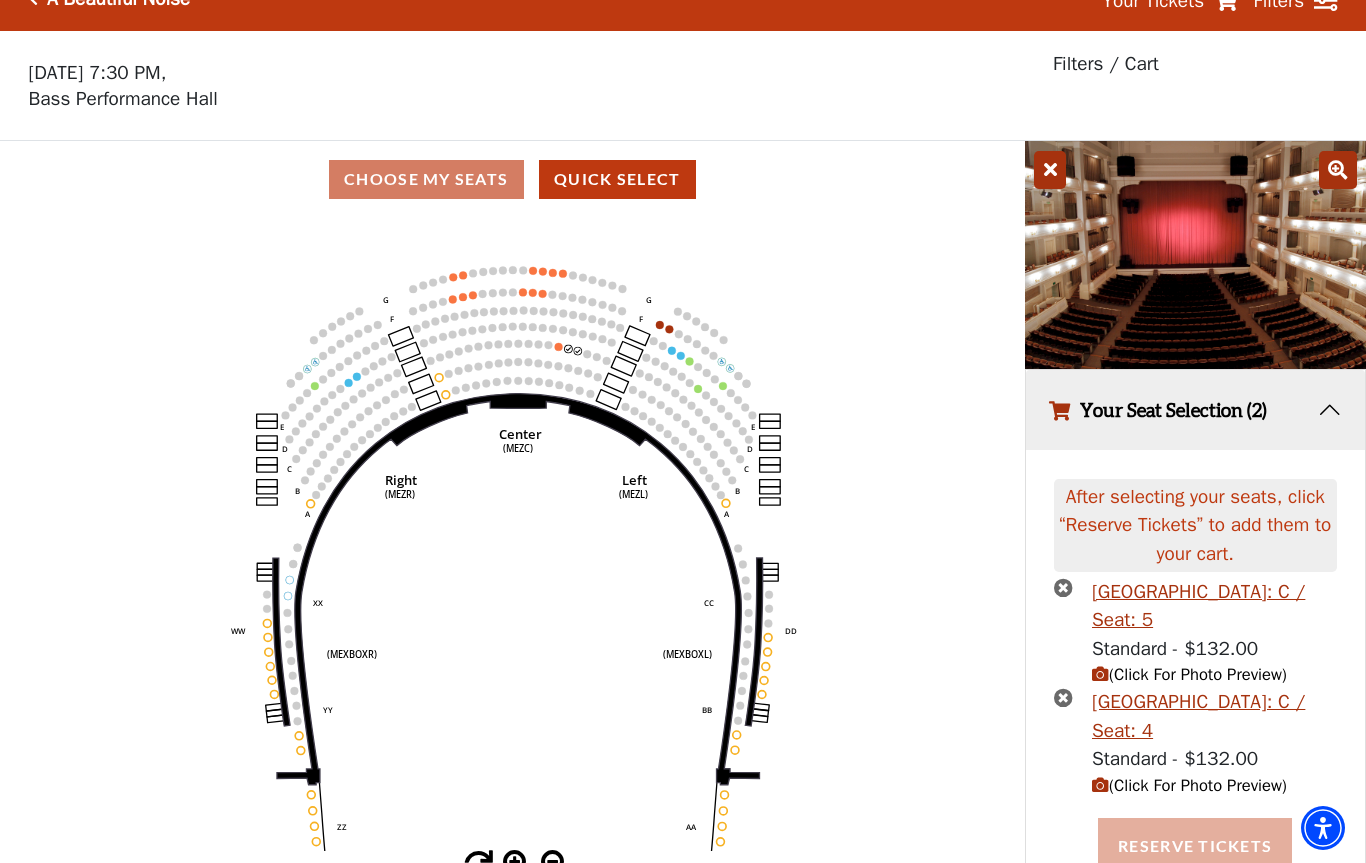 click on "Reserve Tickets" at bounding box center [1195, 846] 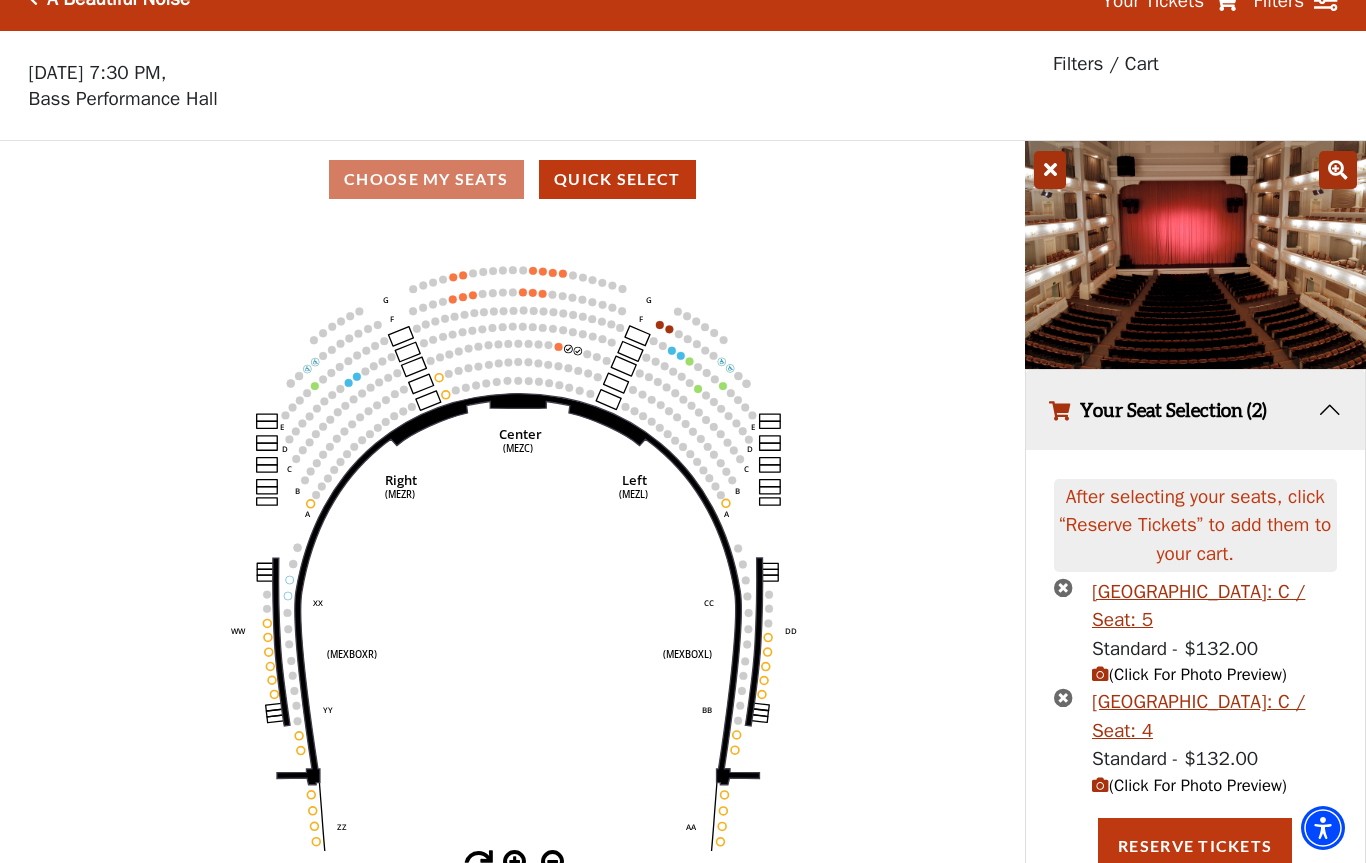 click on "(Click For Photo Preview)" at bounding box center (1189, 785) 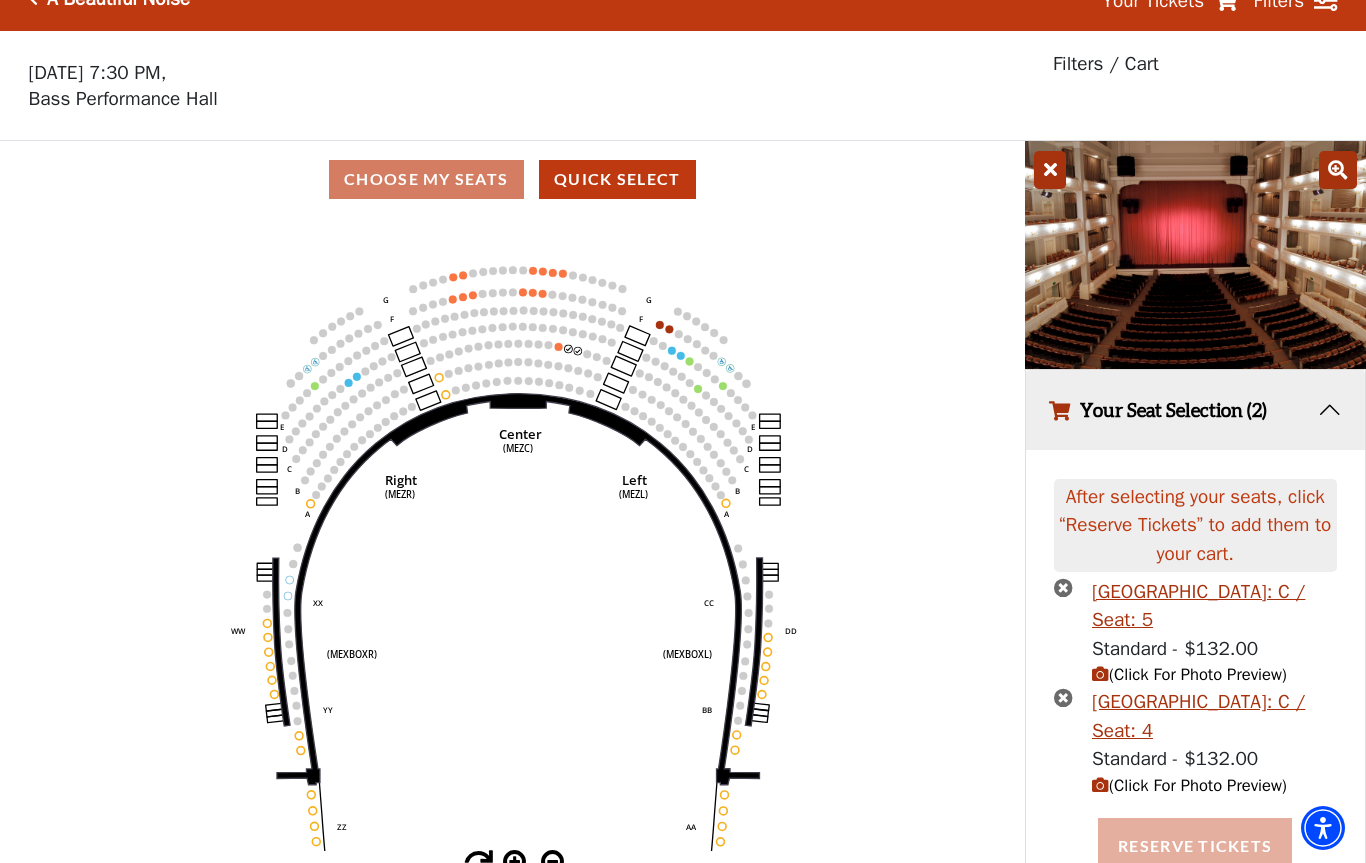 click on "Reserve Tickets" at bounding box center [1195, 846] 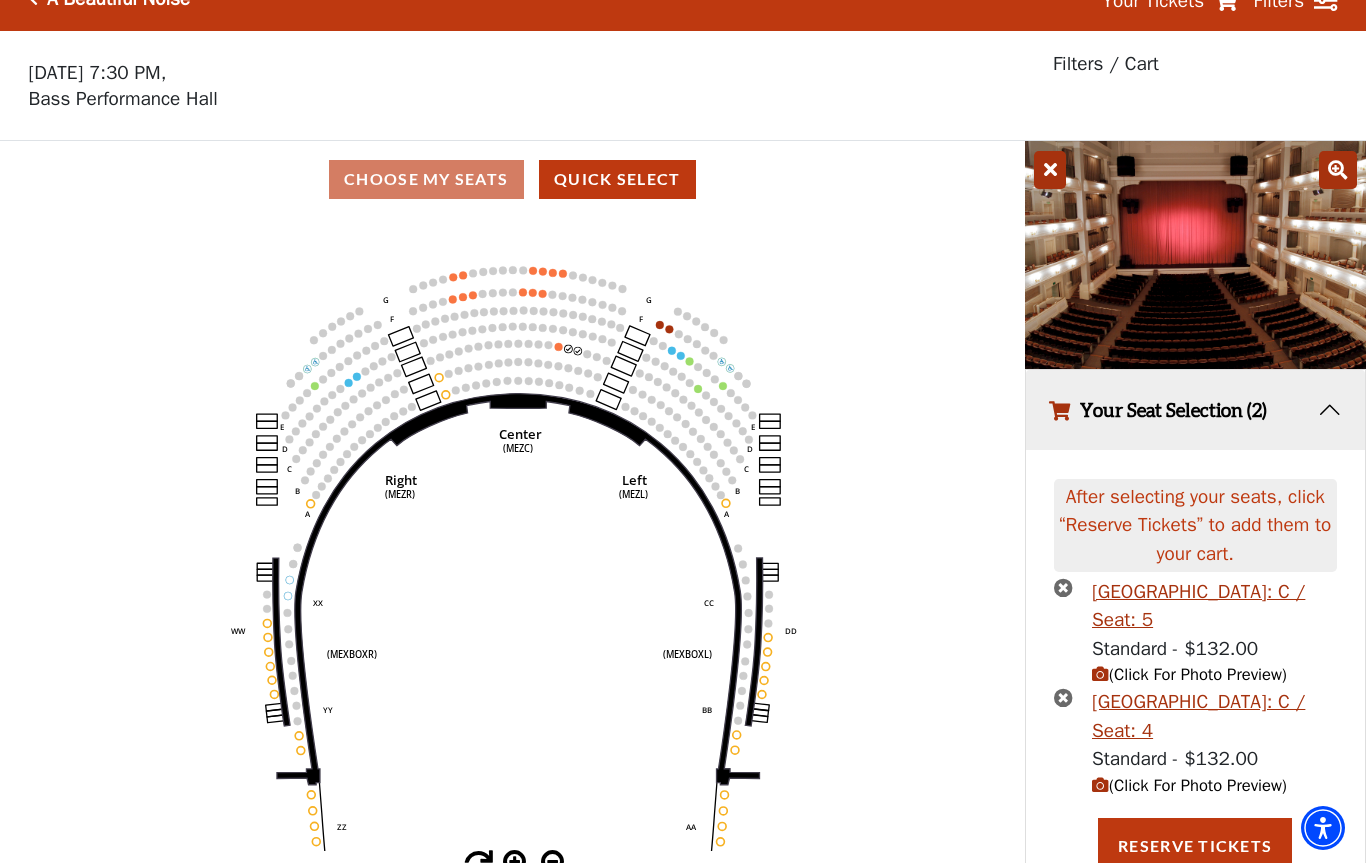 click on "Your Seat Selection (2)" at bounding box center [1196, 410] 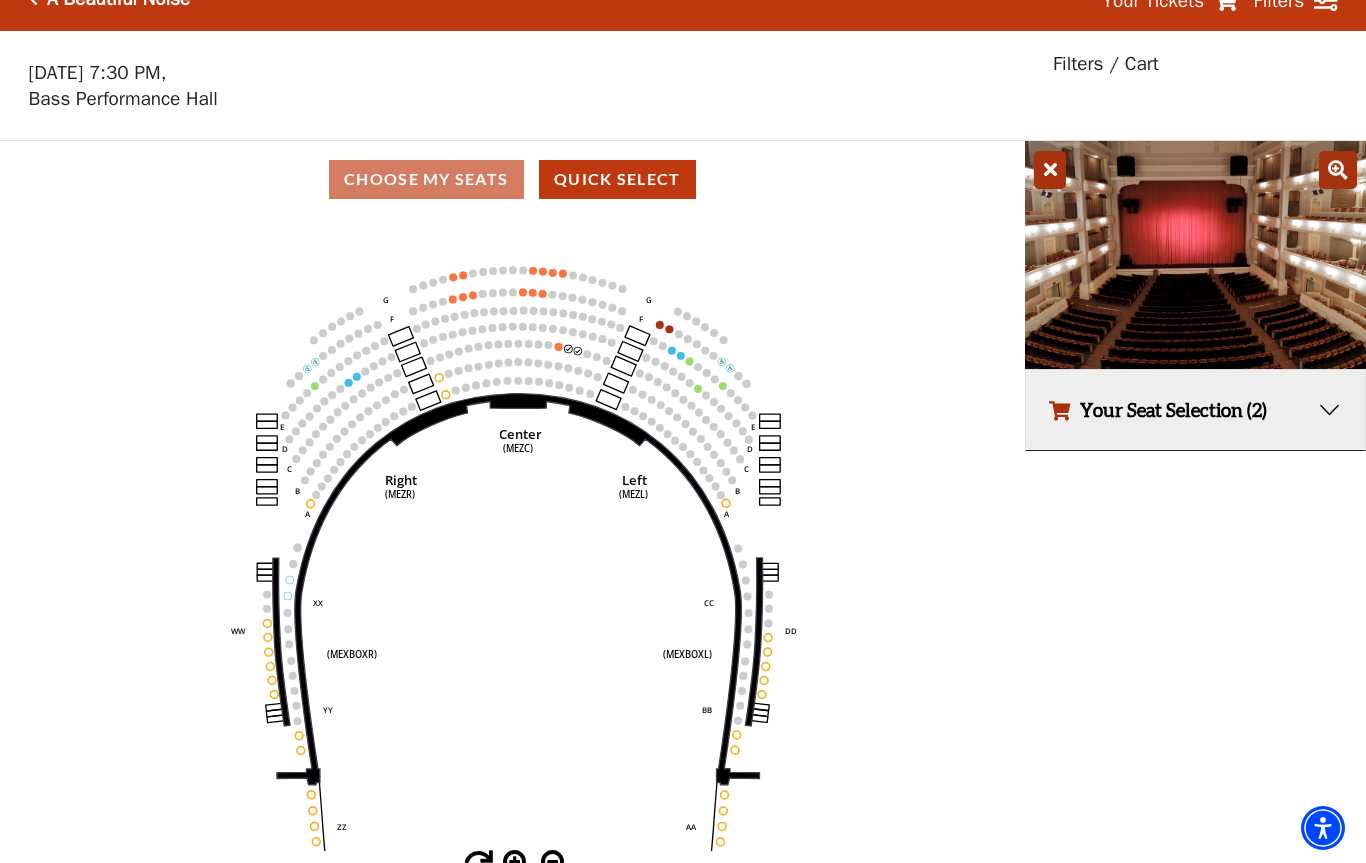click on "Your Seat Selection (2)" at bounding box center [1196, 410] 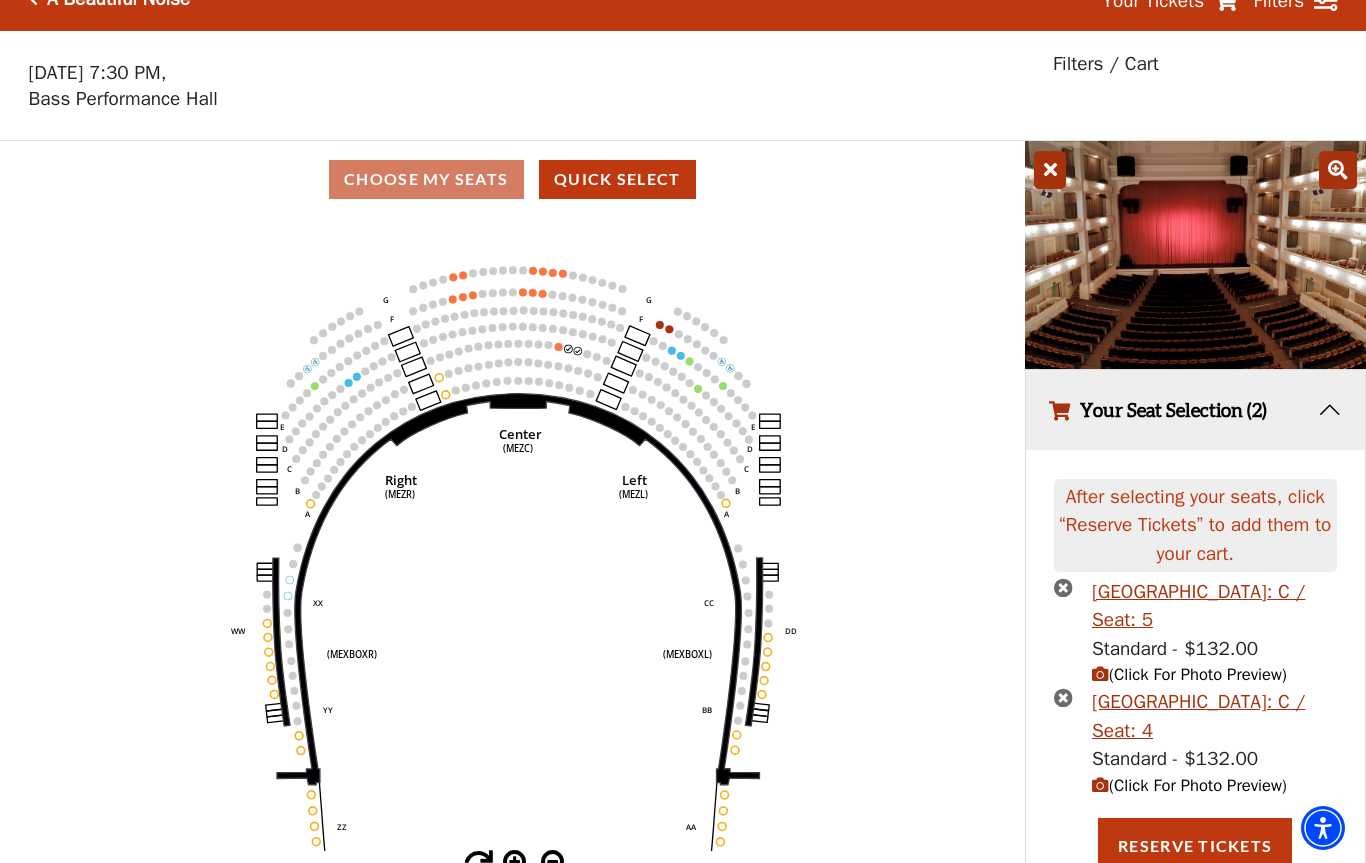 click on "Your Seat Selection (2)" at bounding box center (1196, 410) 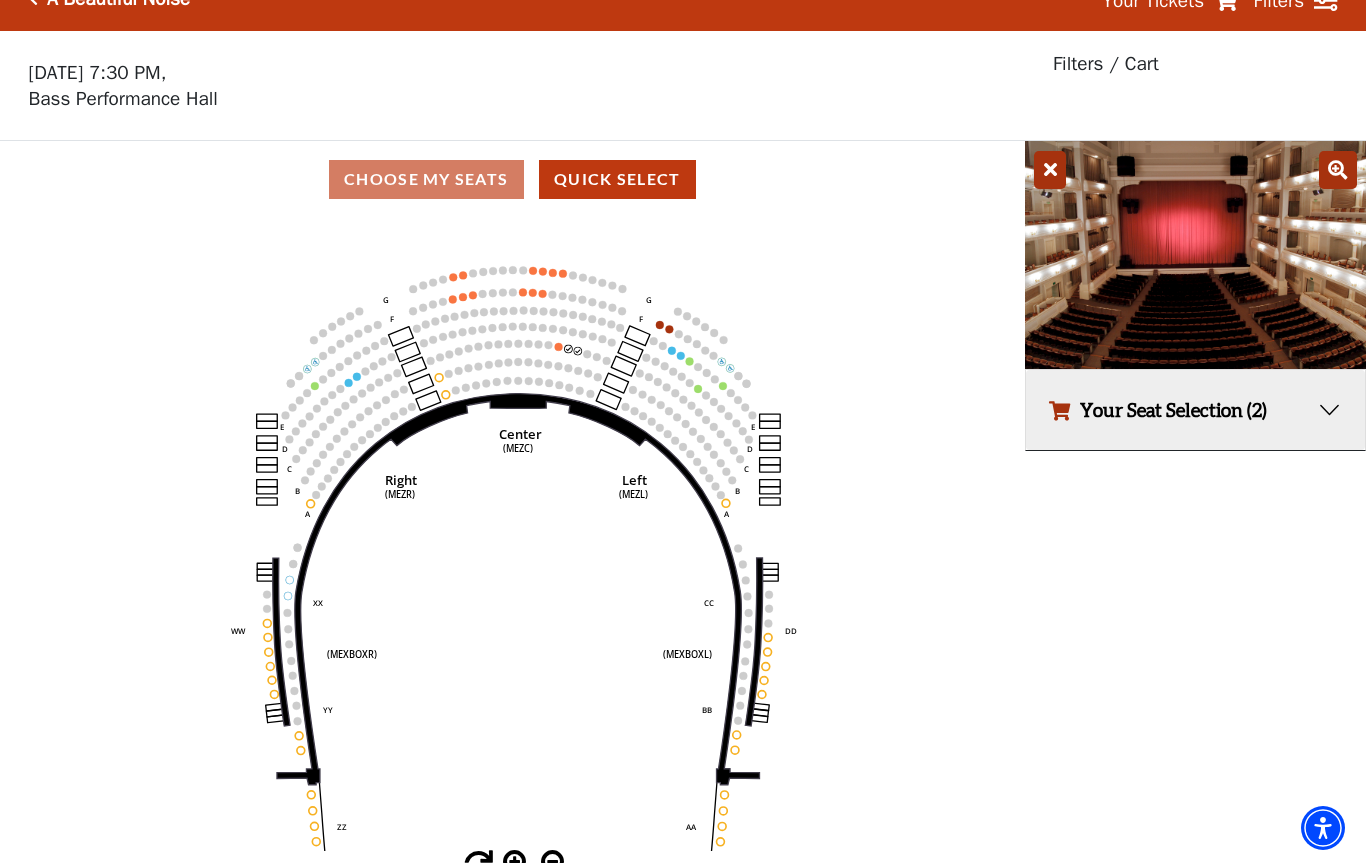 scroll, scrollTop: 0, scrollLeft: 0, axis: both 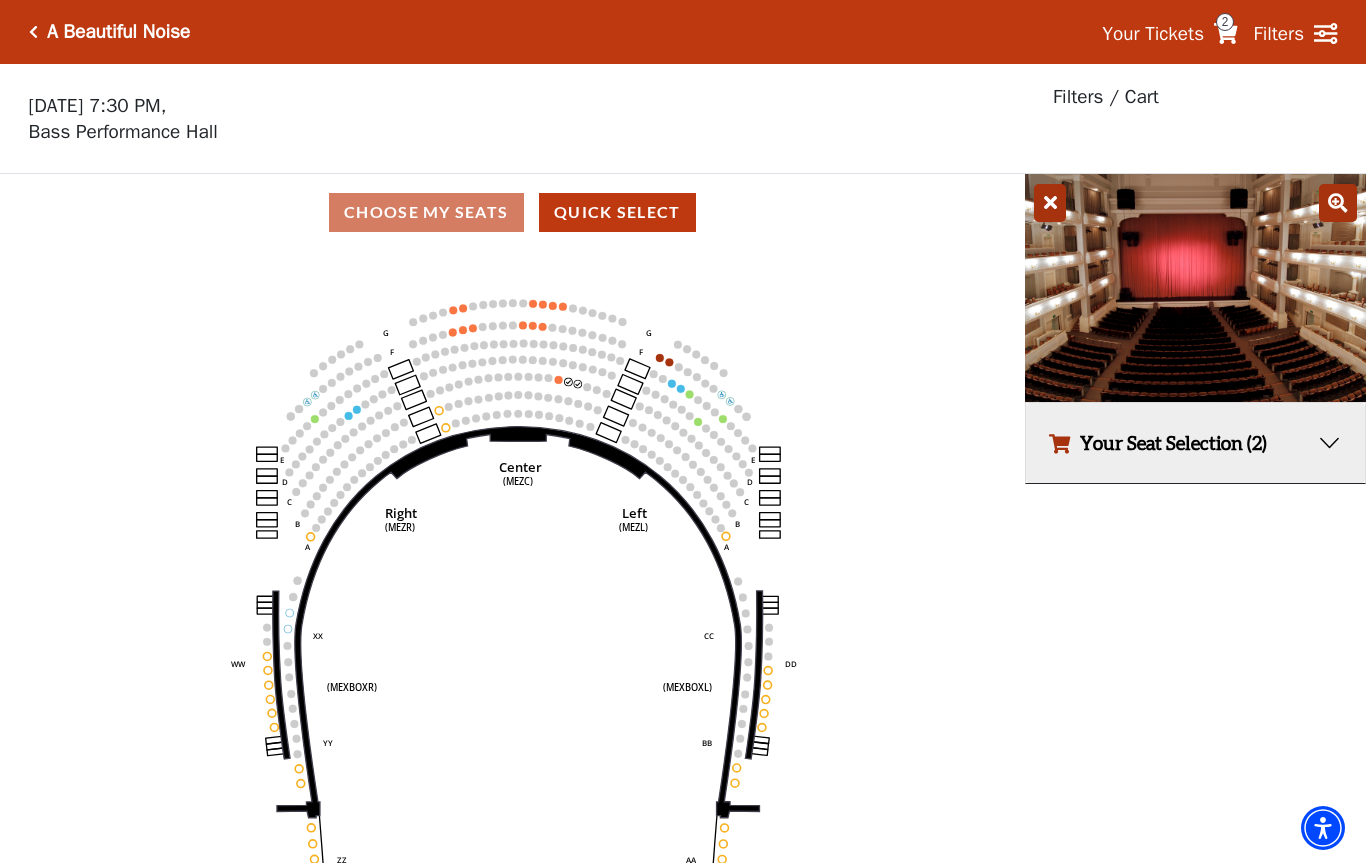click on "2" at bounding box center (1225, 22) 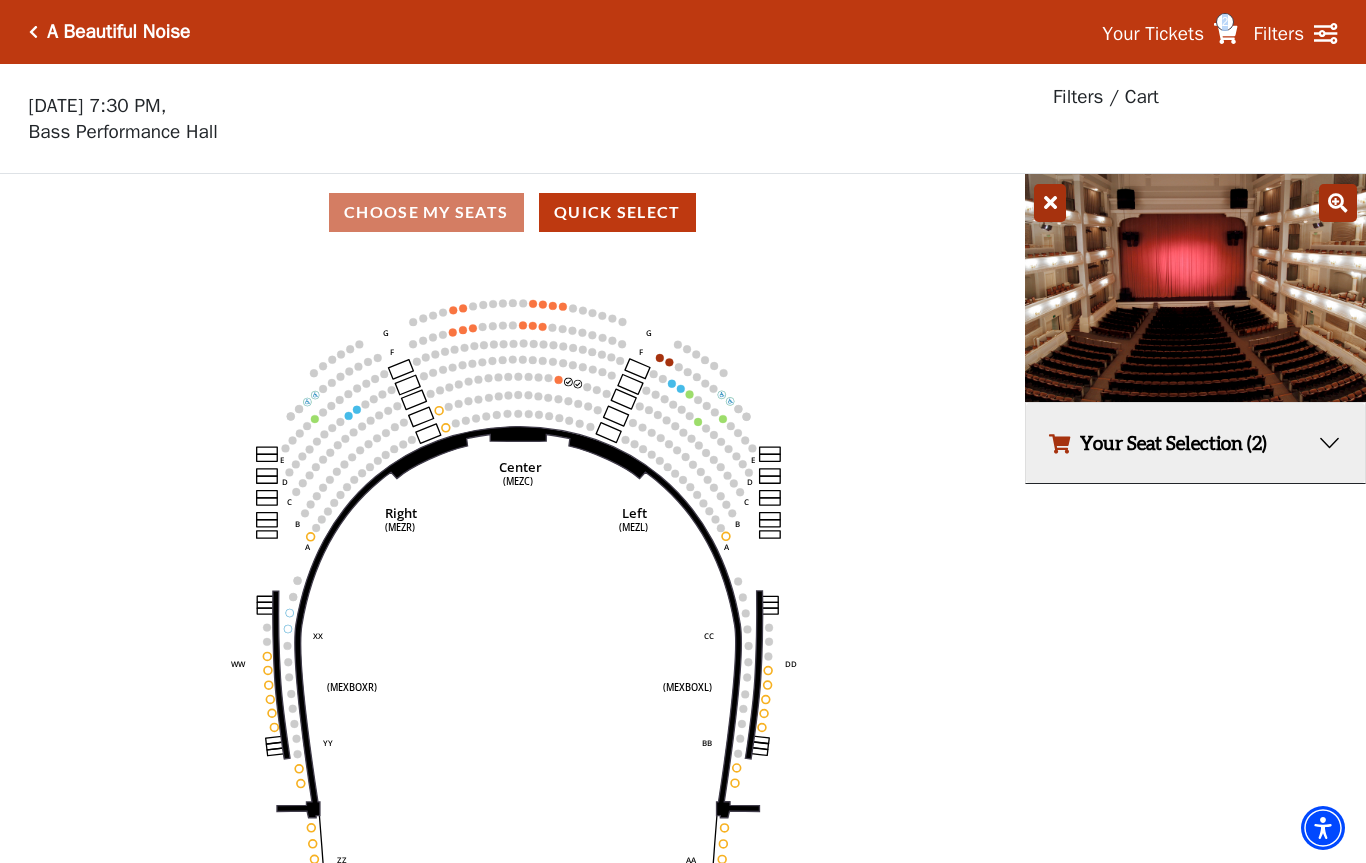 click on "2" at bounding box center (1225, 22) 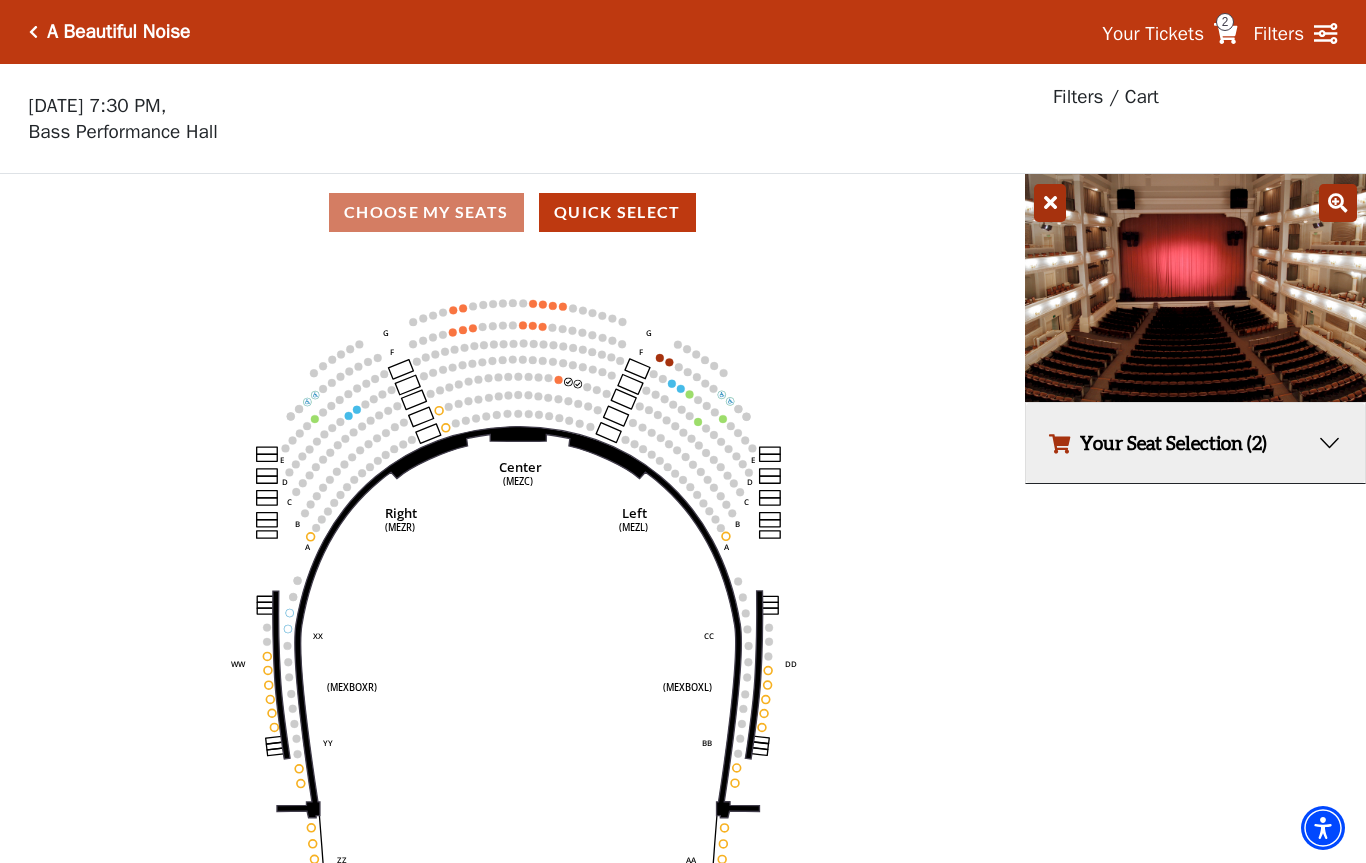 click on "2" at bounding box center [1225, 22] 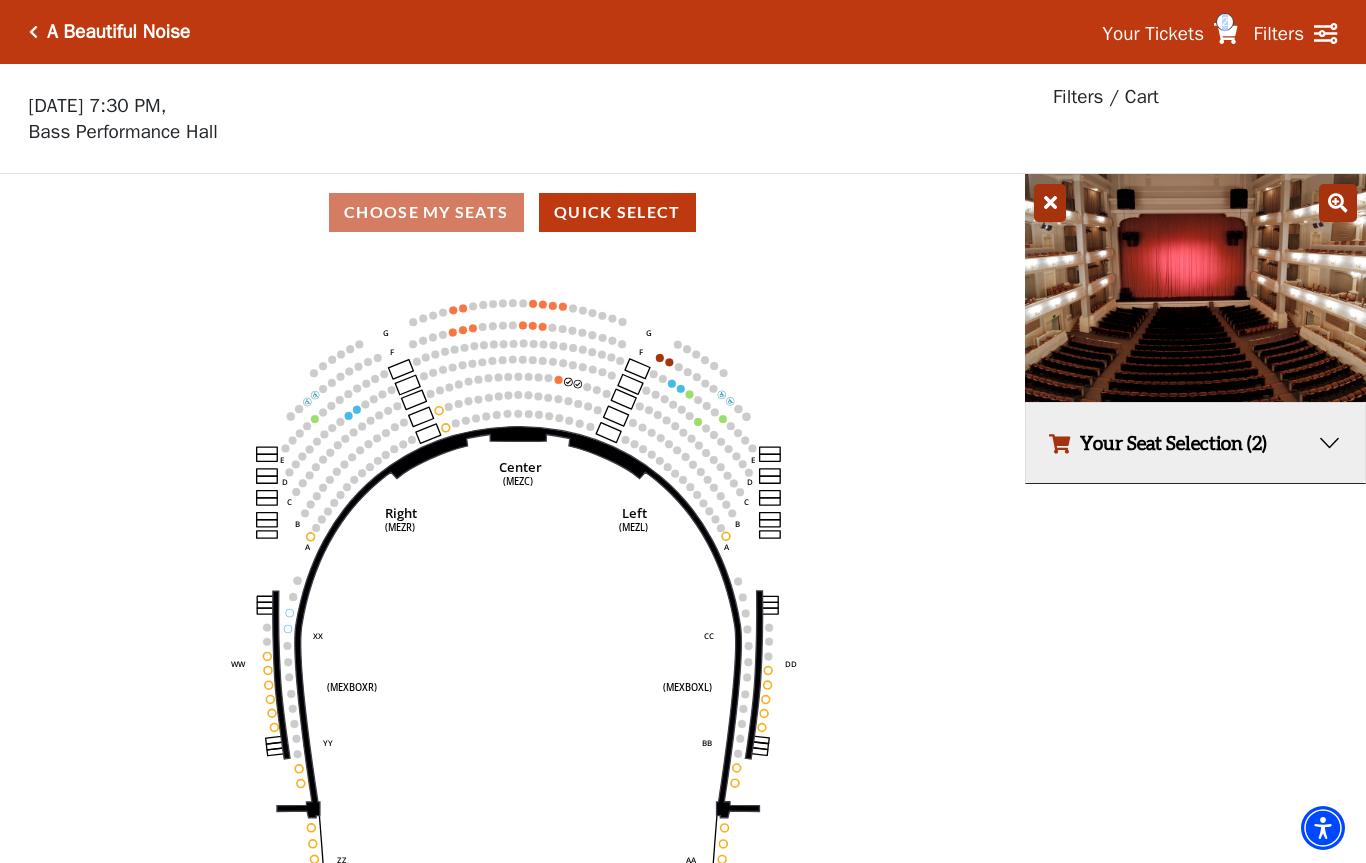 click 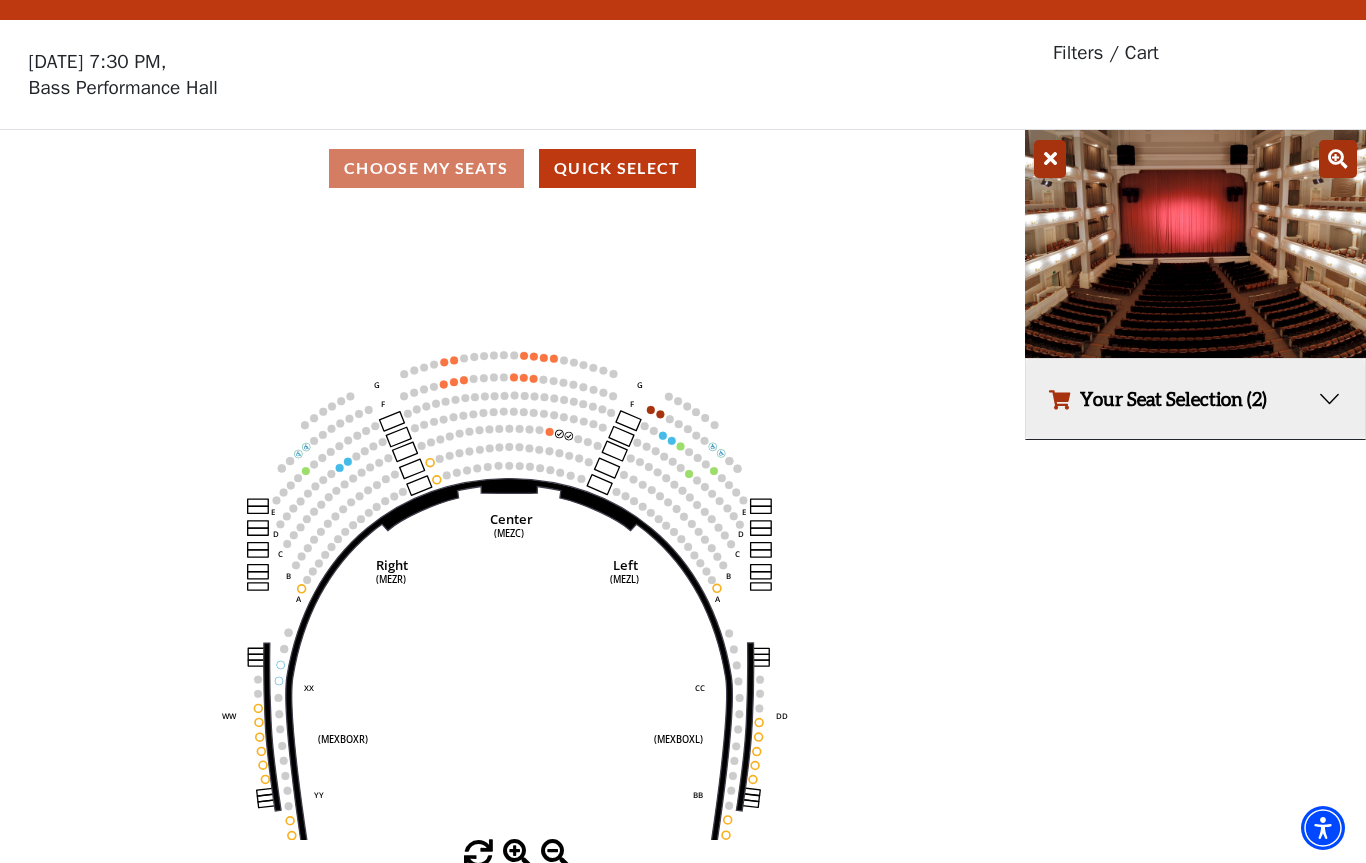 scroll, scrollTop: 0, scrollLeft: 0, axis: both 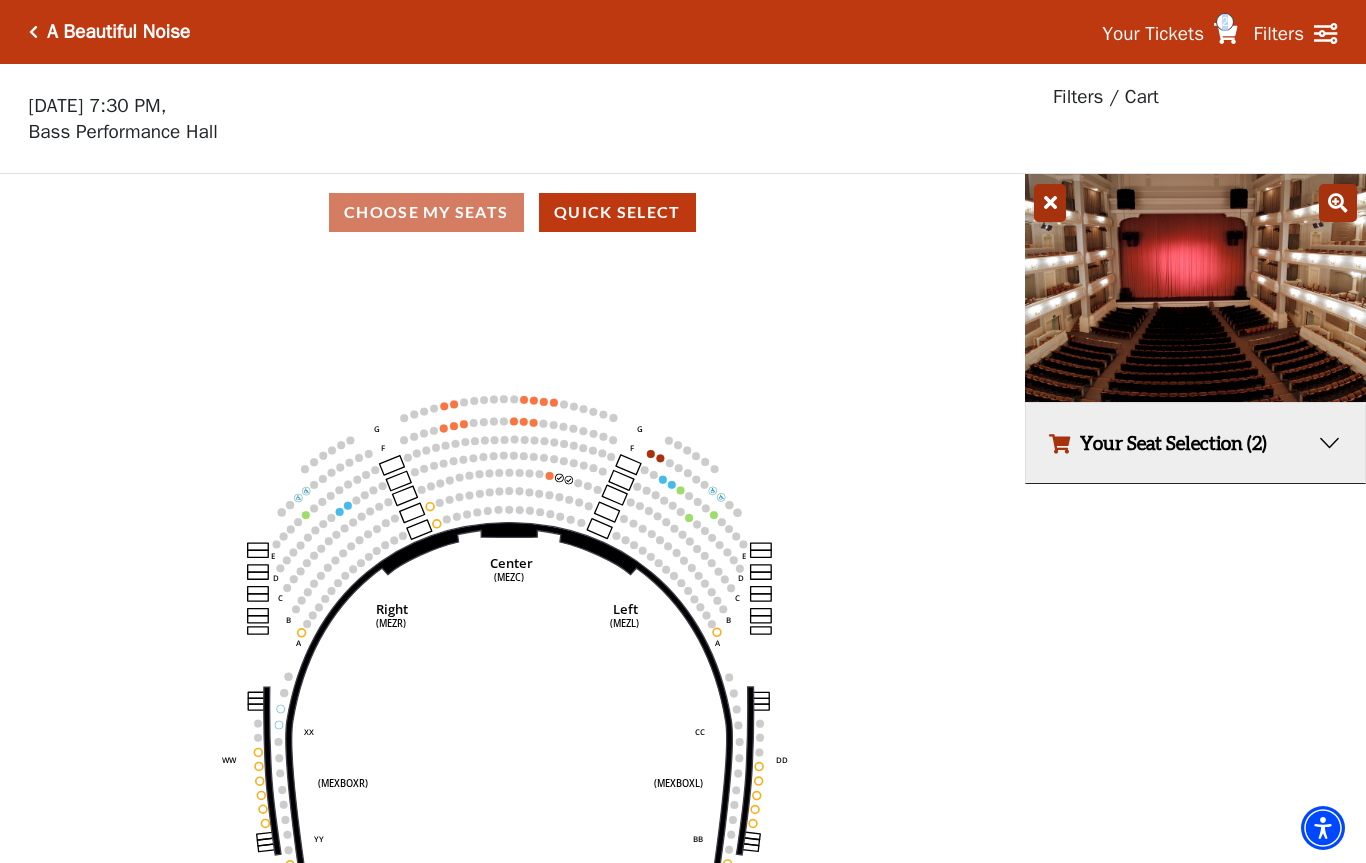 click on "2" at bounding box center [1225, 22] 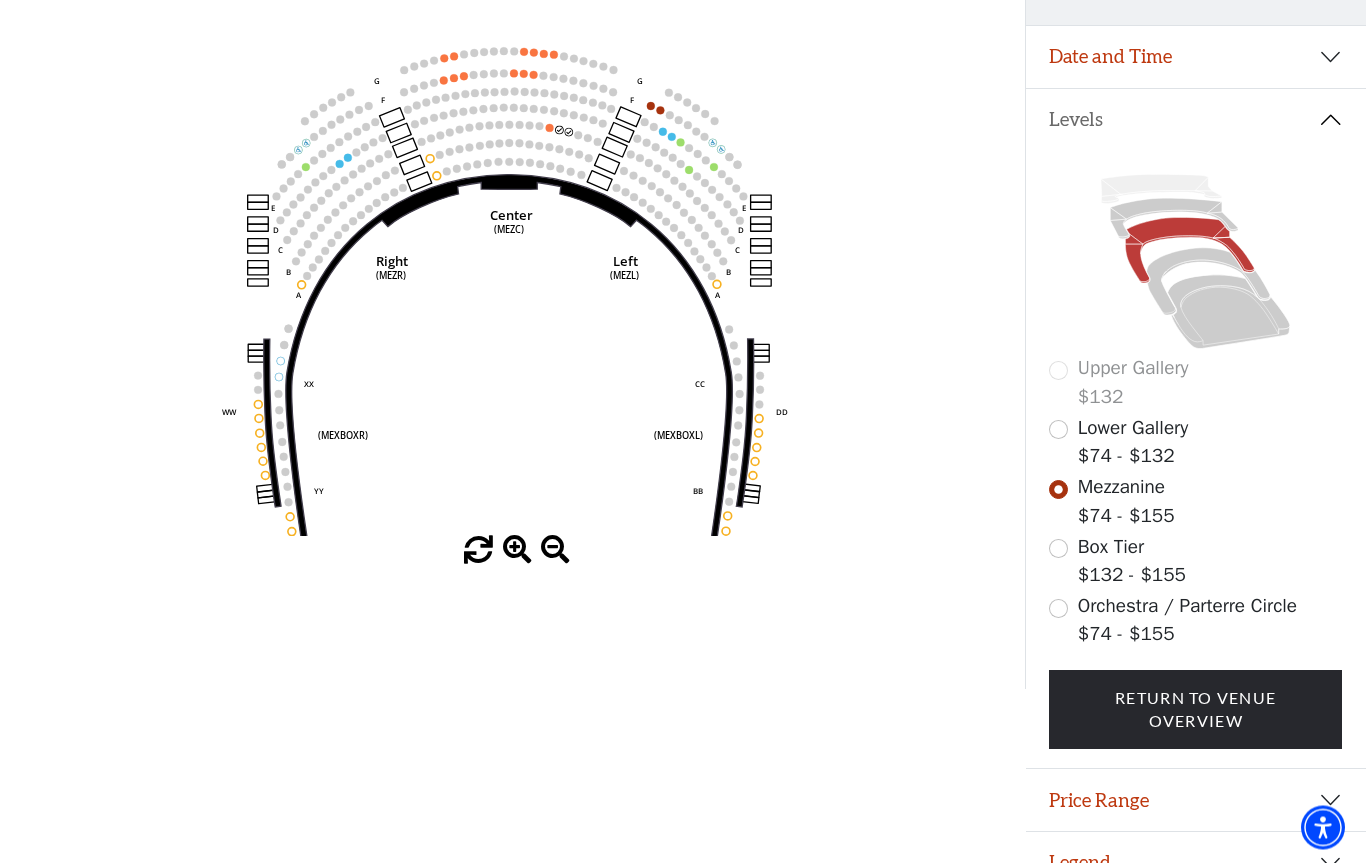 scroll, scrollTop: 366, scrollLeft: 0, axis: vertical 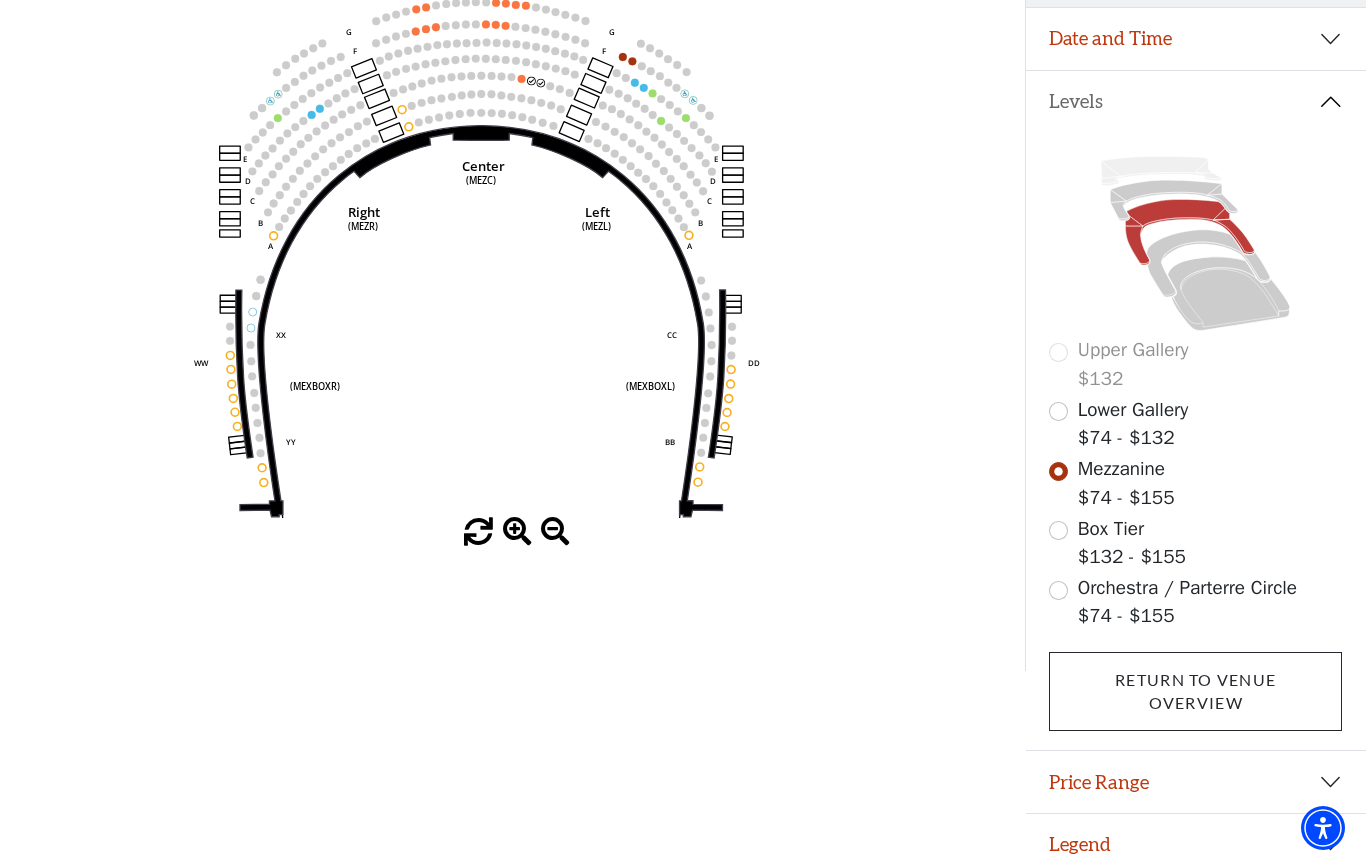 click on "Return To Venue Overview" at bounding box center [1195, 691] 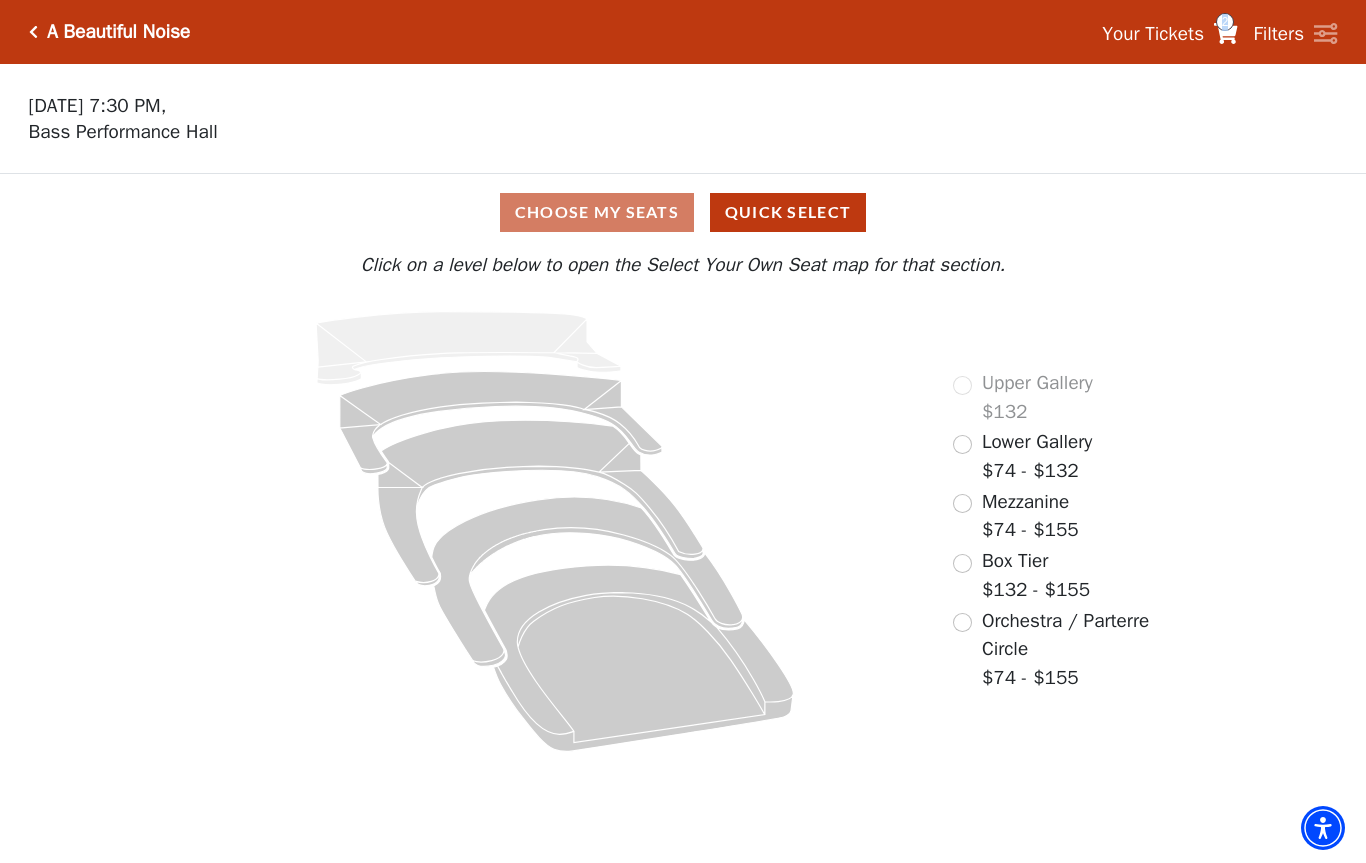 scroll, scrollTop: 0, scrollLeft: 0, axis: both 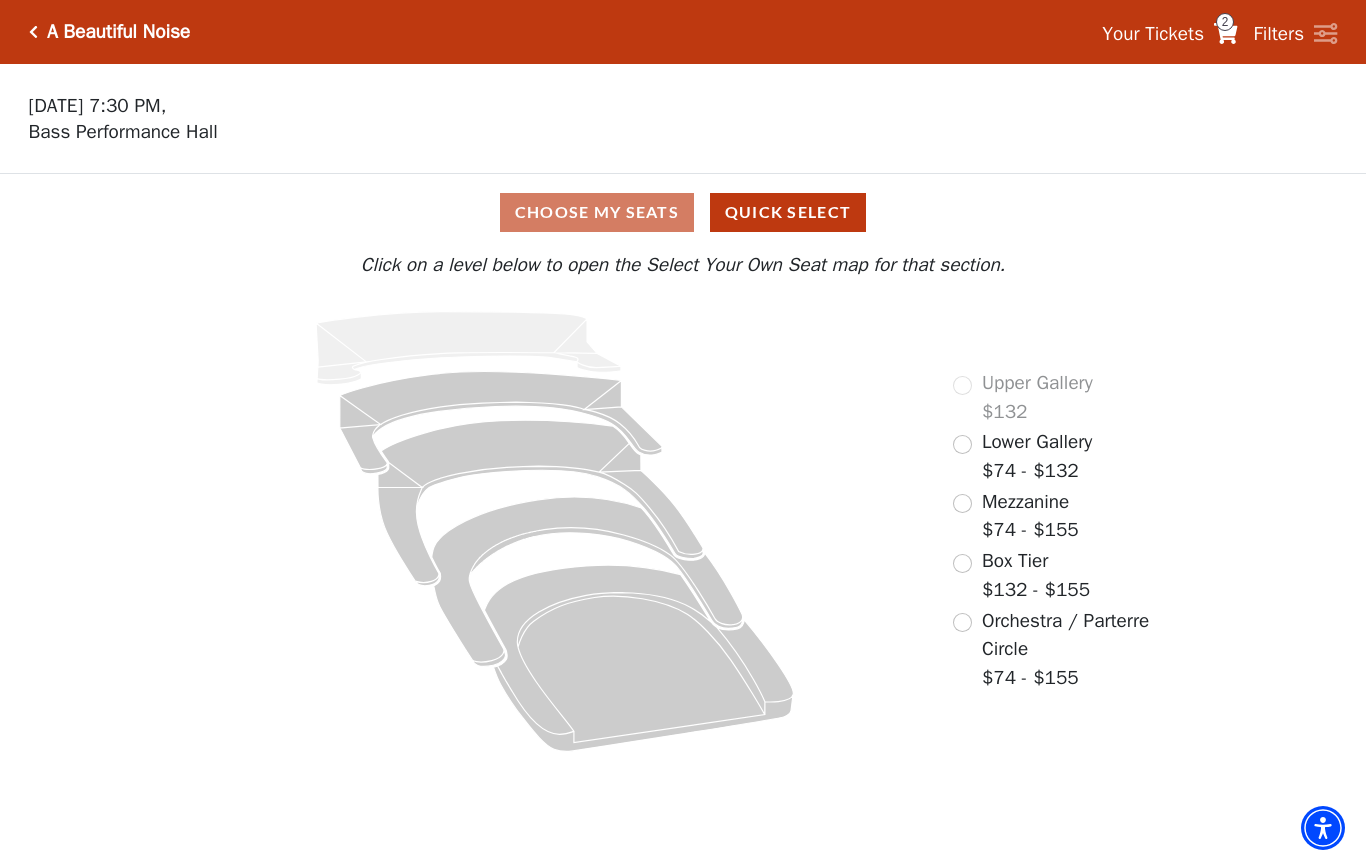 click on "Filters / Cart" at bounding box center (1196, 118) 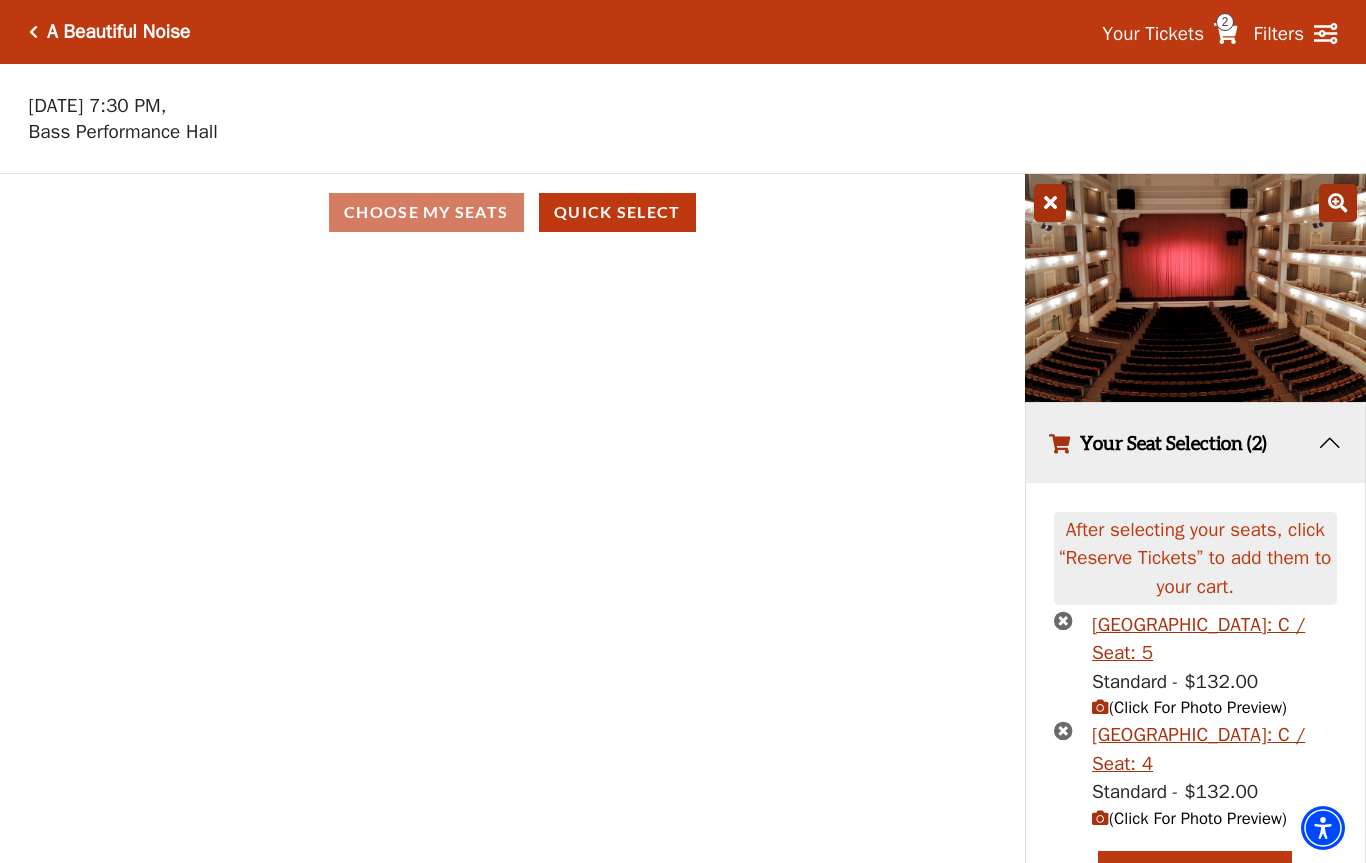 click on "2" at bounding box center [1225, 22] 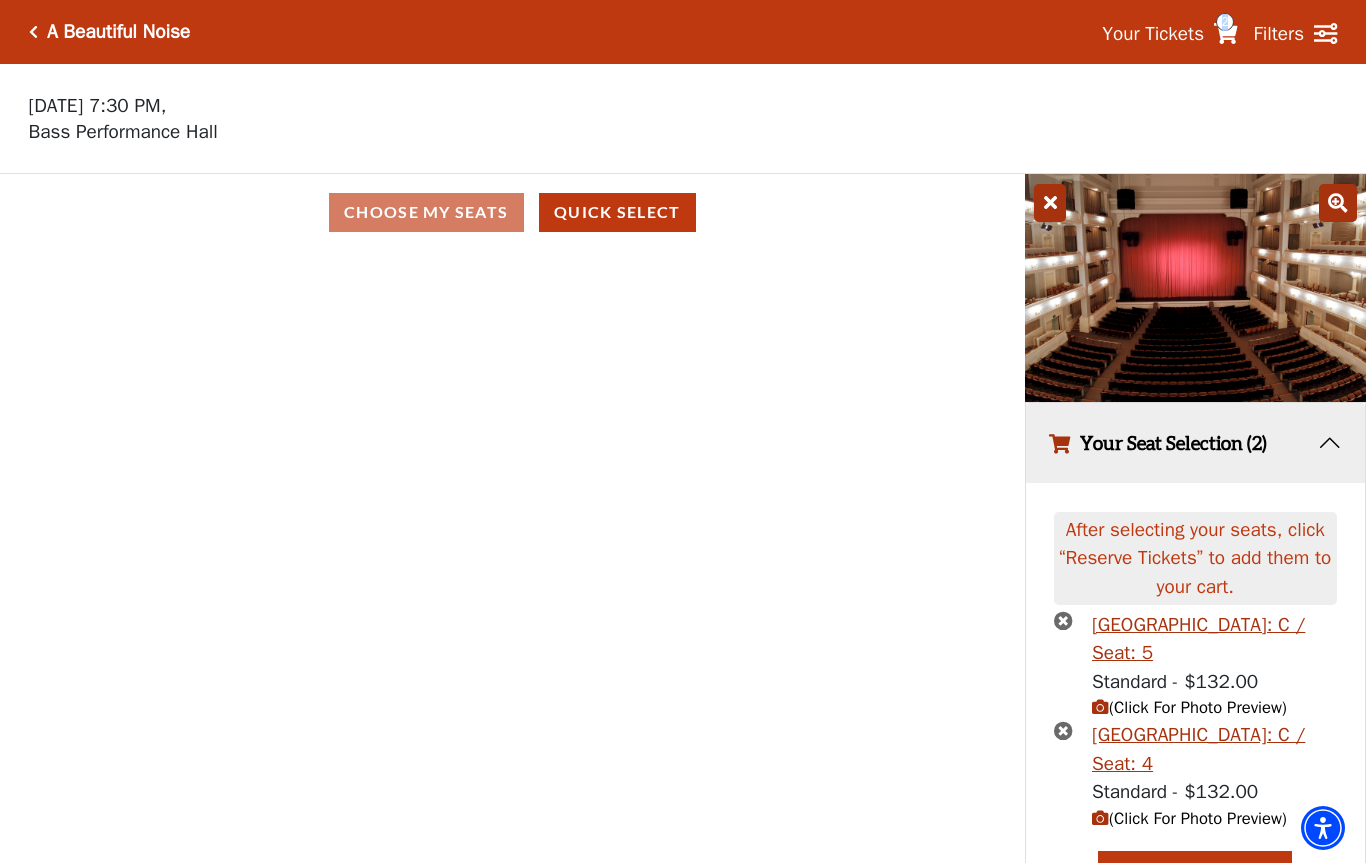 click on "2" at bounding box center [1225, 22] 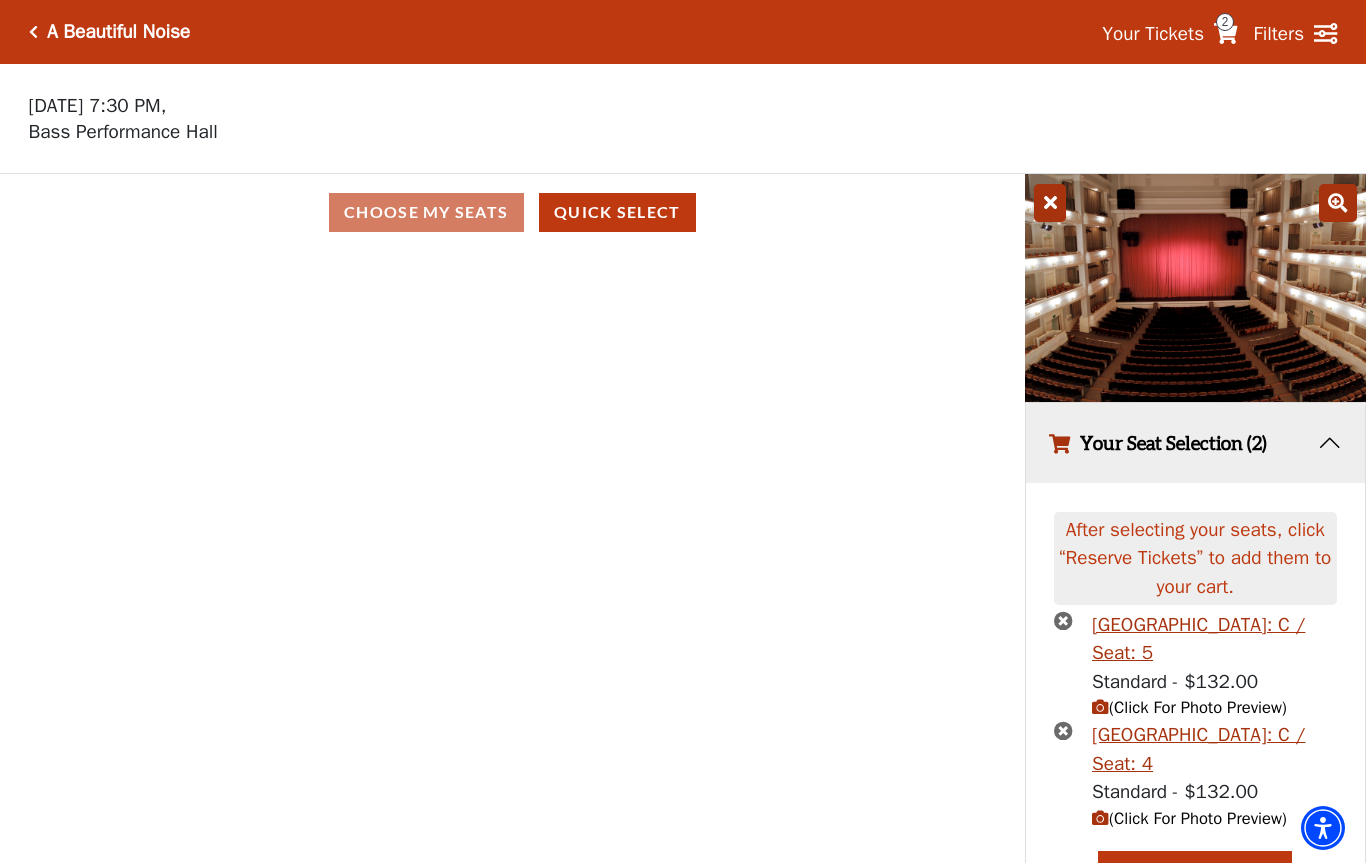 click on "2" at bounding box center (1225, 22) 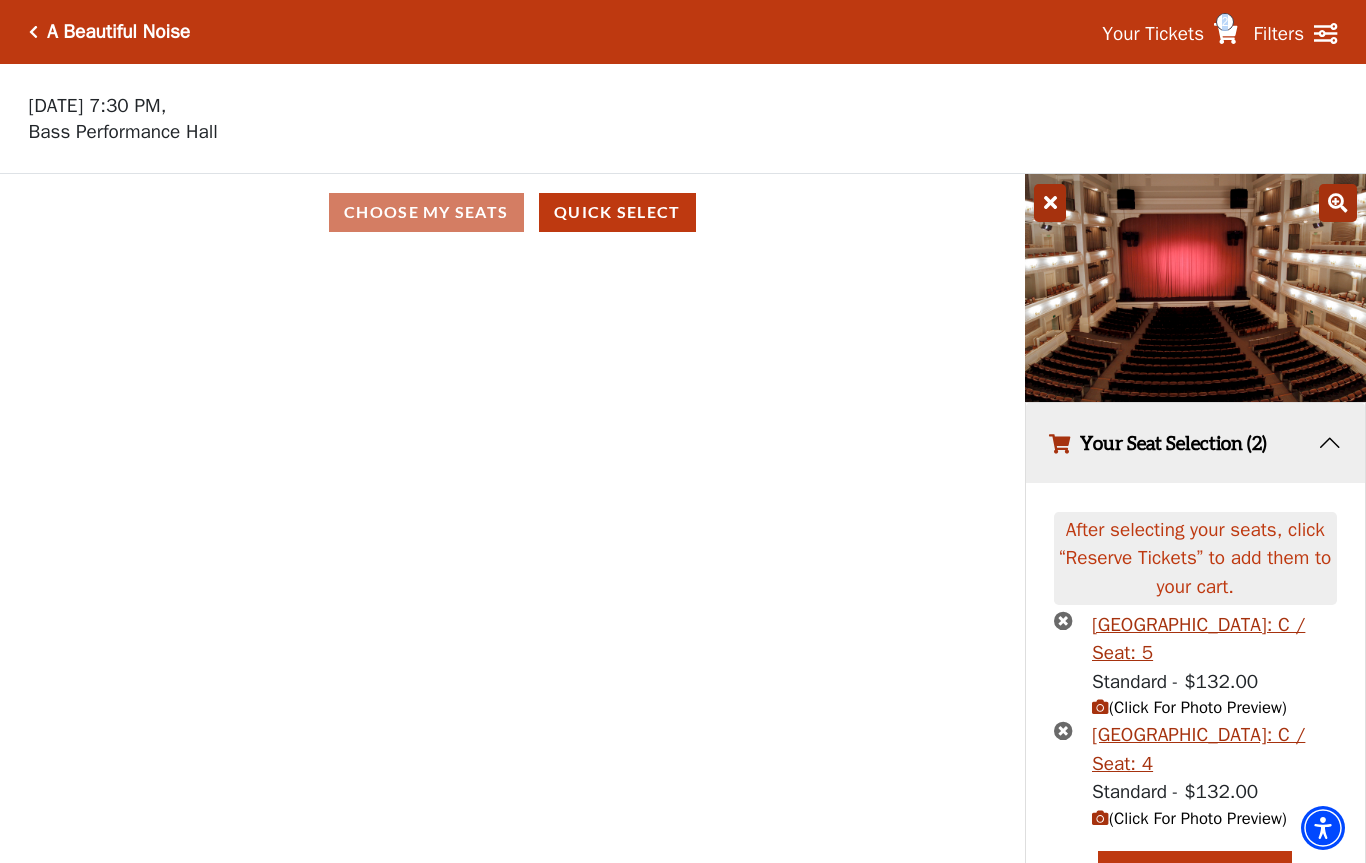 click on "2" at bounding box center (1225, 22) 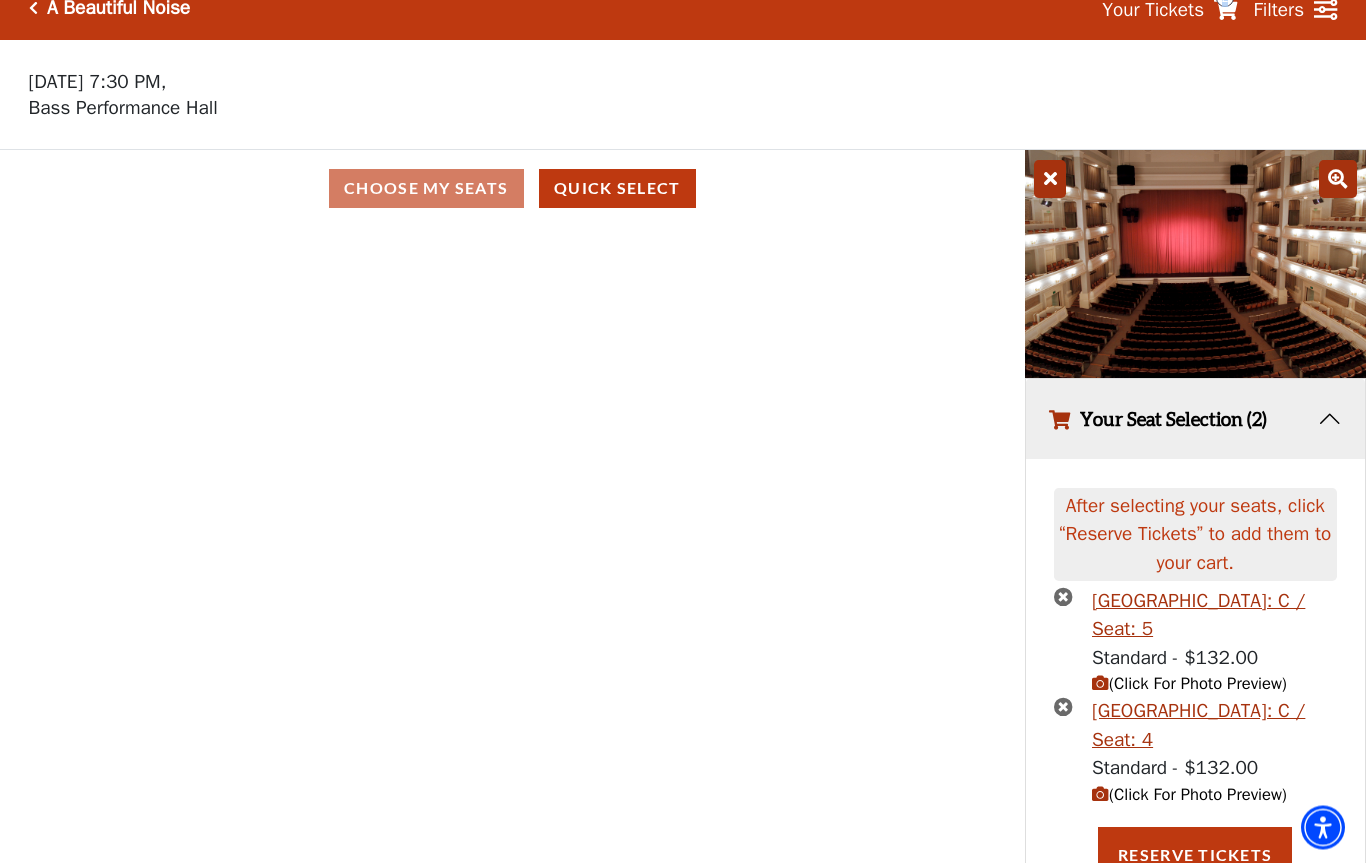 scroll, scrollTop: 0, scrollLeft: 0, axis: both 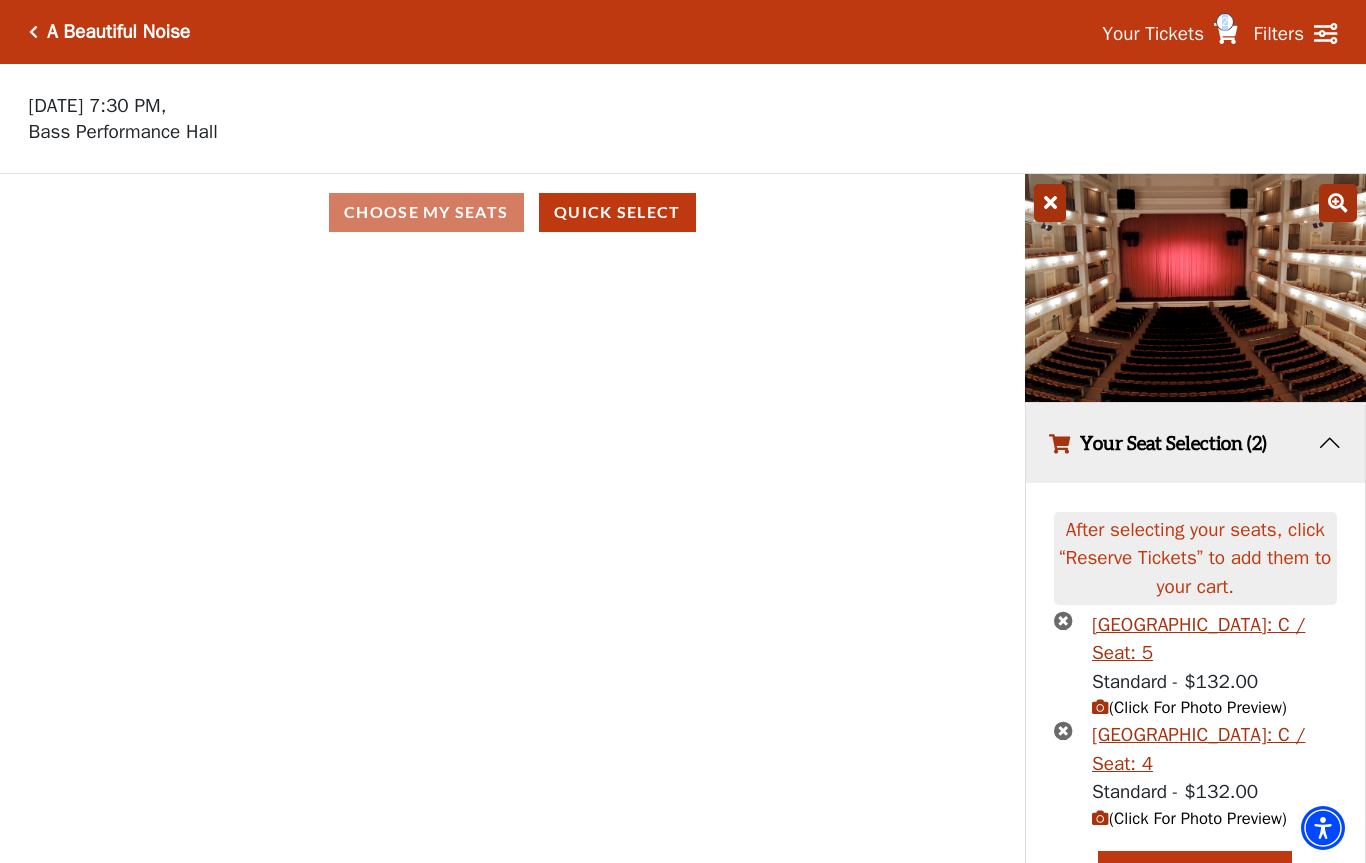 click on "Your Tickets" at bounding box center (1153, 34) 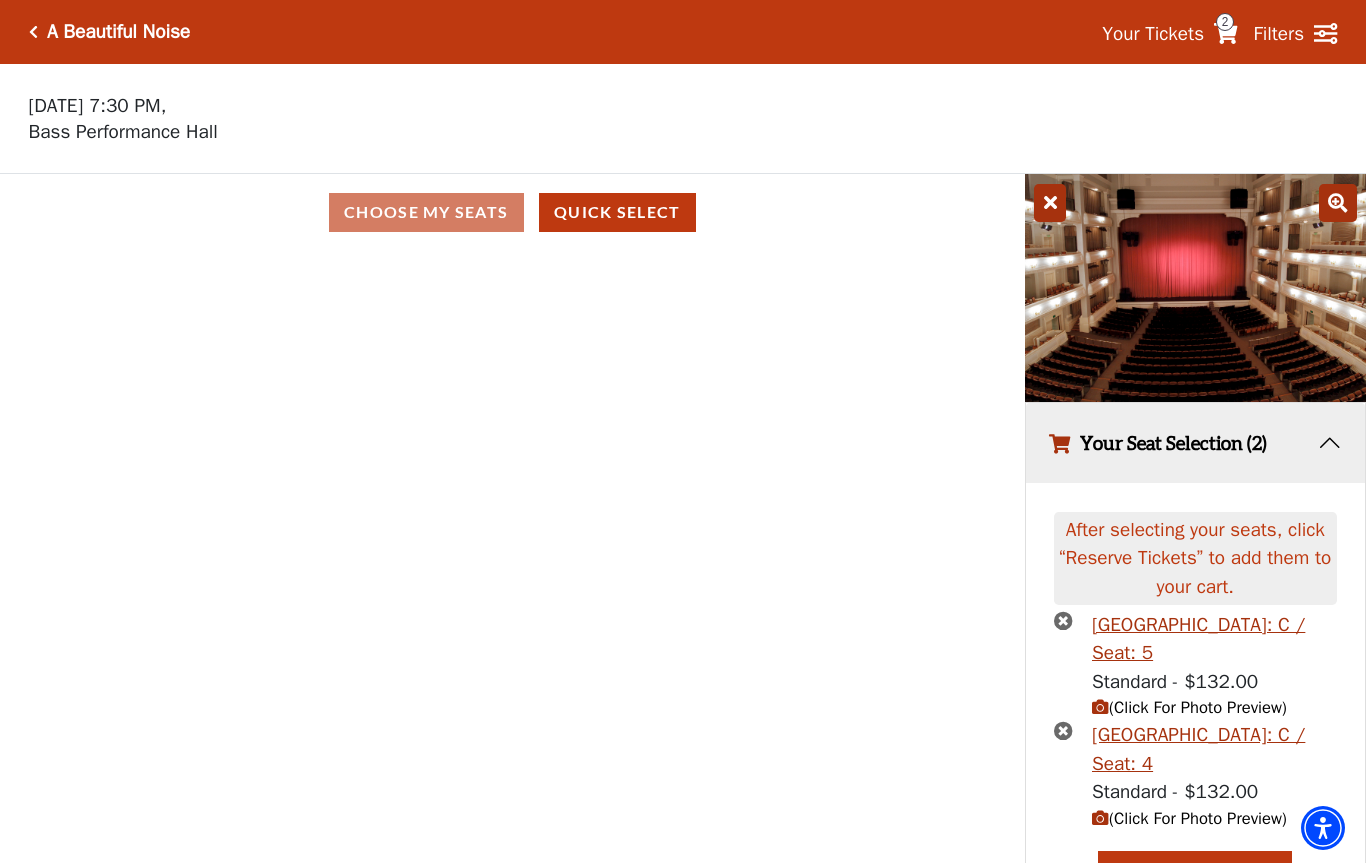 click on "Your Tickets" at bounding box center [1153, 34] 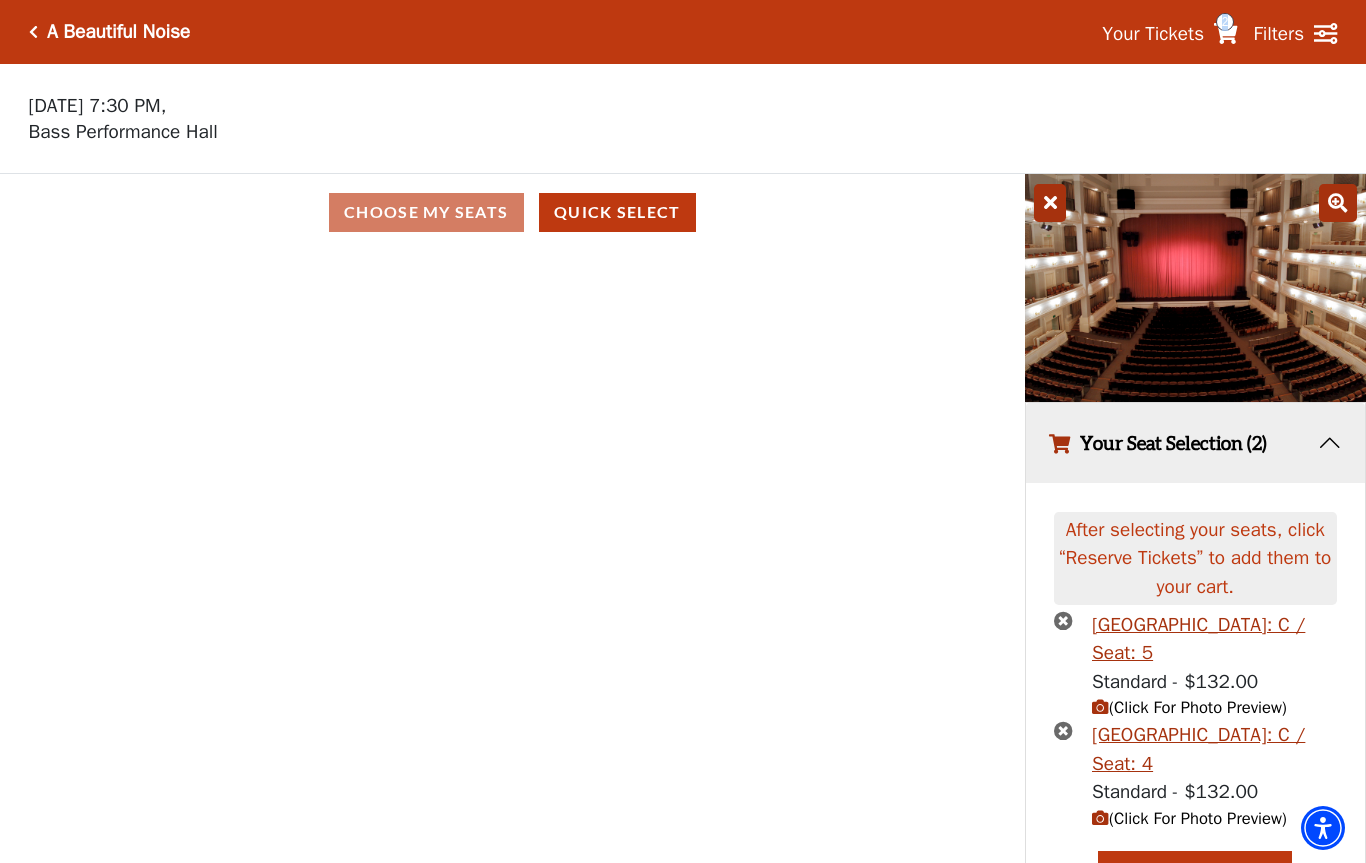click on "2" at bounding box center (1225, 22) 